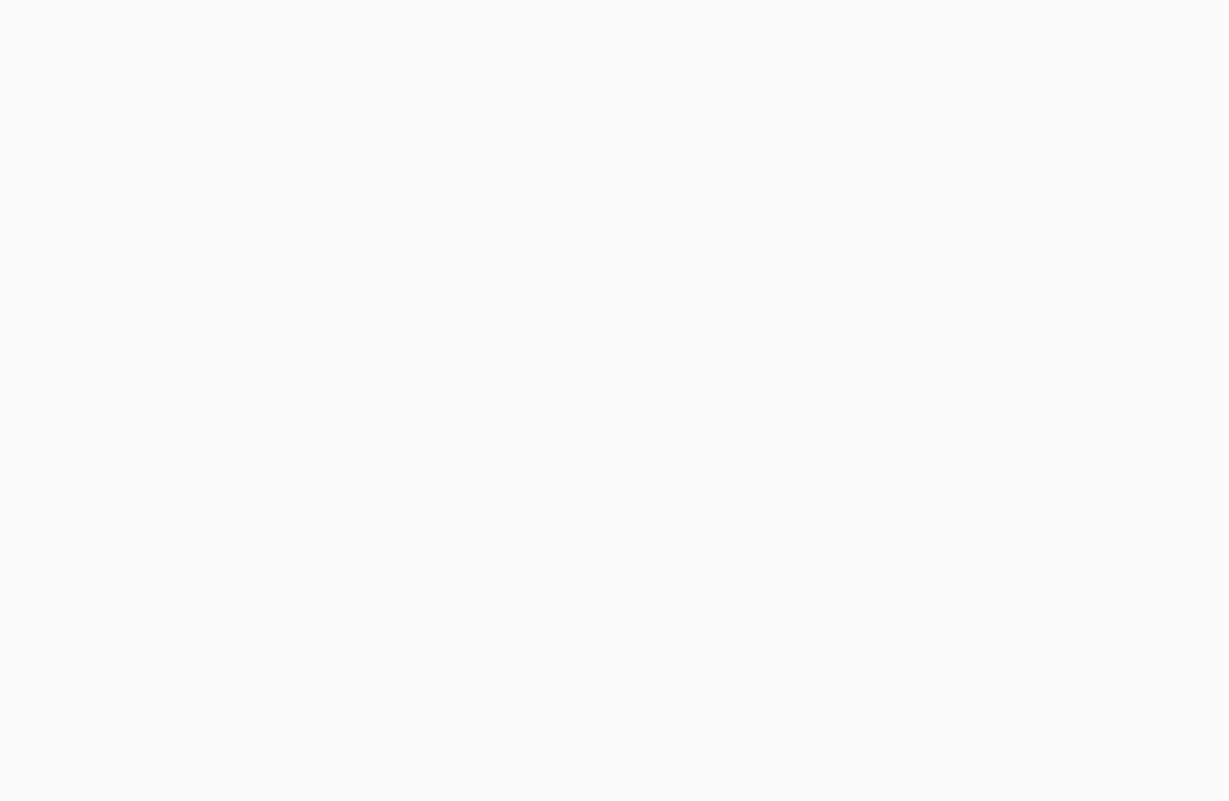 scroll, scrollTop: 0, scrollLeft: 0, axis: both 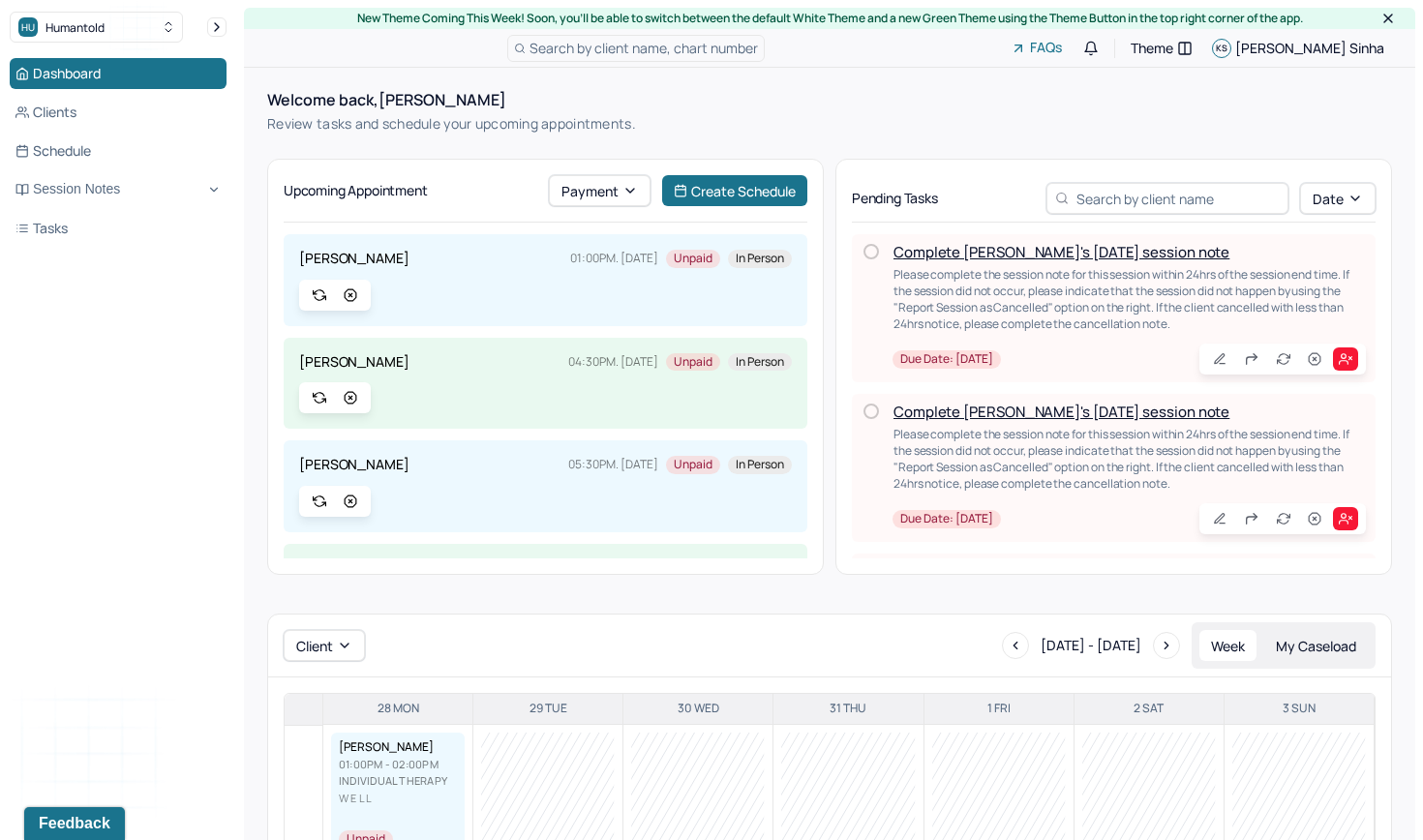 click on "Complete [PERSON_NAME]'s [DATE] session note" at bounding box center (1061, 252) 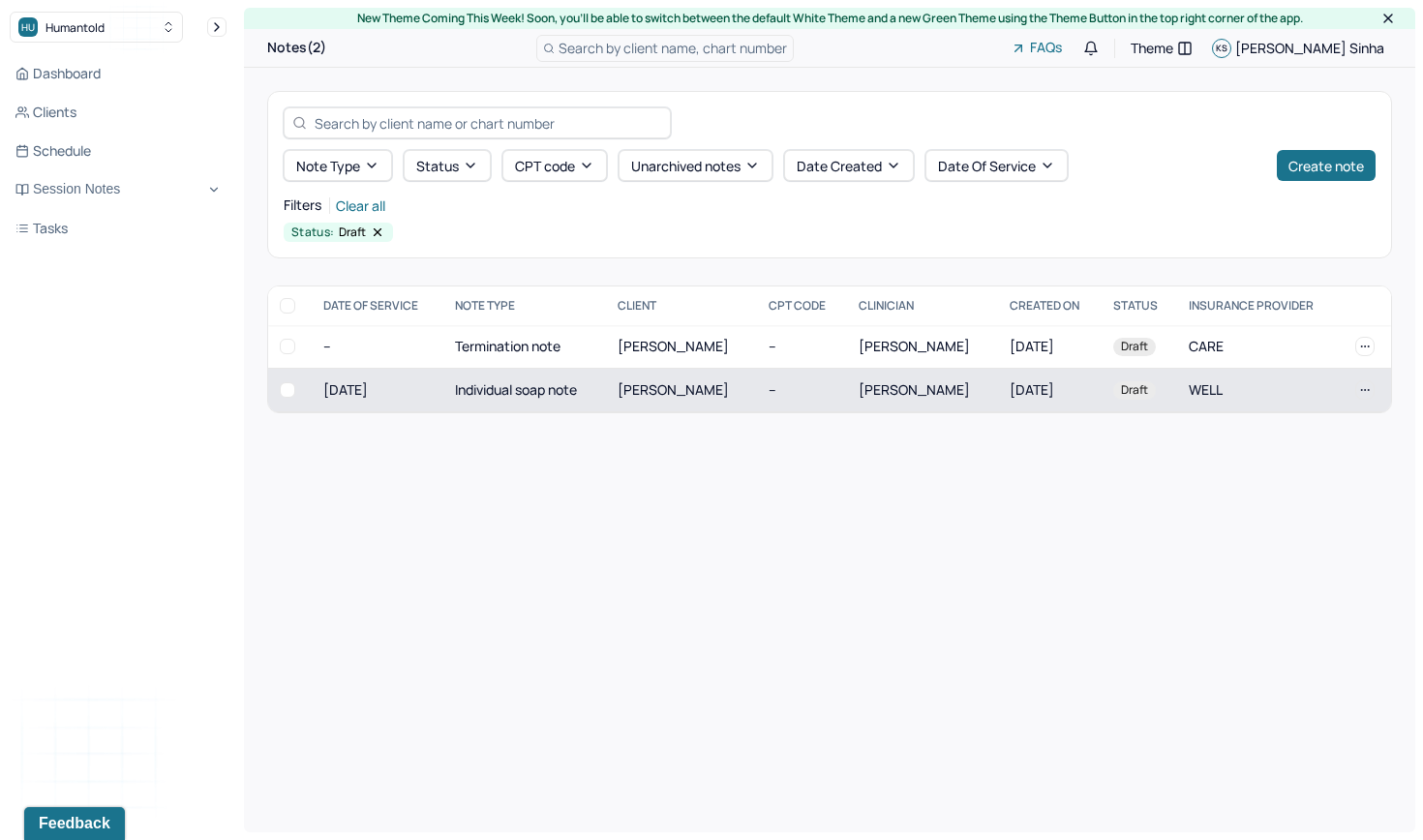 click on "[PERSON_NAME]" at bounding box center (673, 389) 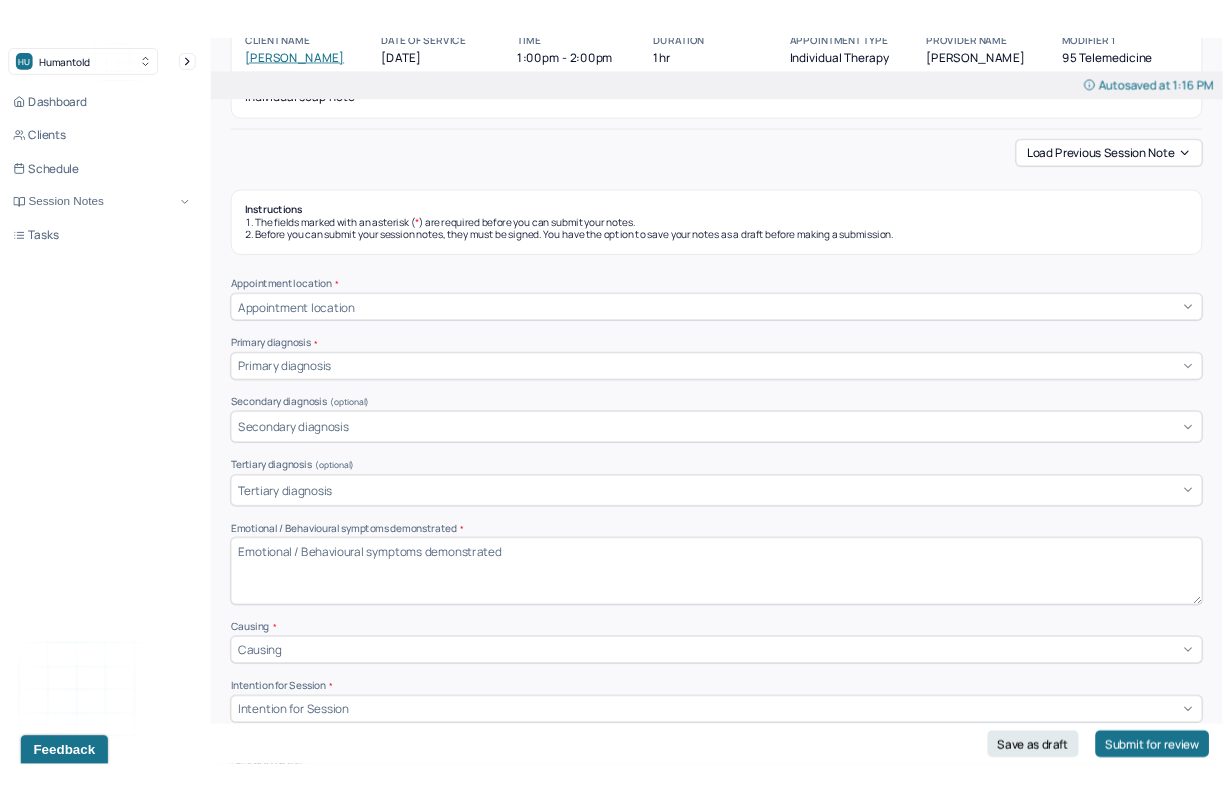 scroll, scrollTop: 141, scrollLeft: 0, axis: vertical 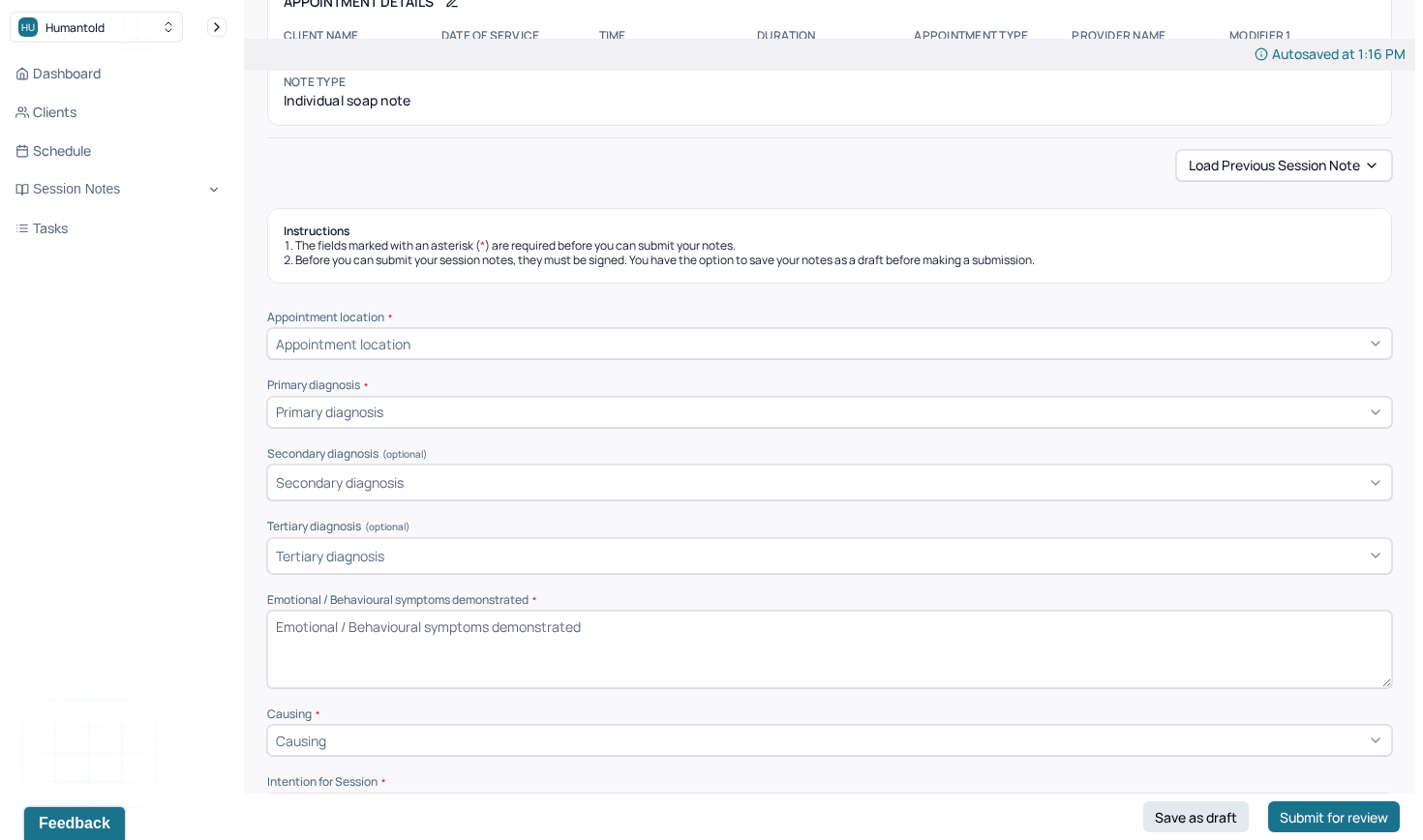 click on "Autosaved at 1:16 PM Appointment Details Client name [PERSON_NAME] Date of service [DATE] Time 1:00pm - 2:00pm Duration 1hr Appointment type individual therapy Provider name [PERSON_NAME] Modifier 1 95 Telemedicine Note type Individual soap note Load previous session note Instructions The fields marked with an asterisk ( * ) are required before you can submit your notes. Before you can submit your session notes, they must be signed. You have the option to save your notes as a draft before making a submission. Appointment location * Appointment location Primary diagnosis * Primary diagnosis Secondary diagnosis (optional) Secondary diagnosis Tertiary diagnosis (optional) Tertiary diagnosis Emotional / Behavioural symptoms demonstrated * Causing * Causing Intention for Session * Intention for Session Session Note Subjective Objective How did they present themselves? Was there nervous talking or lack of eye contact? Assessment Therapy Intervention Techniques Please select at least 1 intervention used EDMR Plan" at bounding box center [830, 1532] 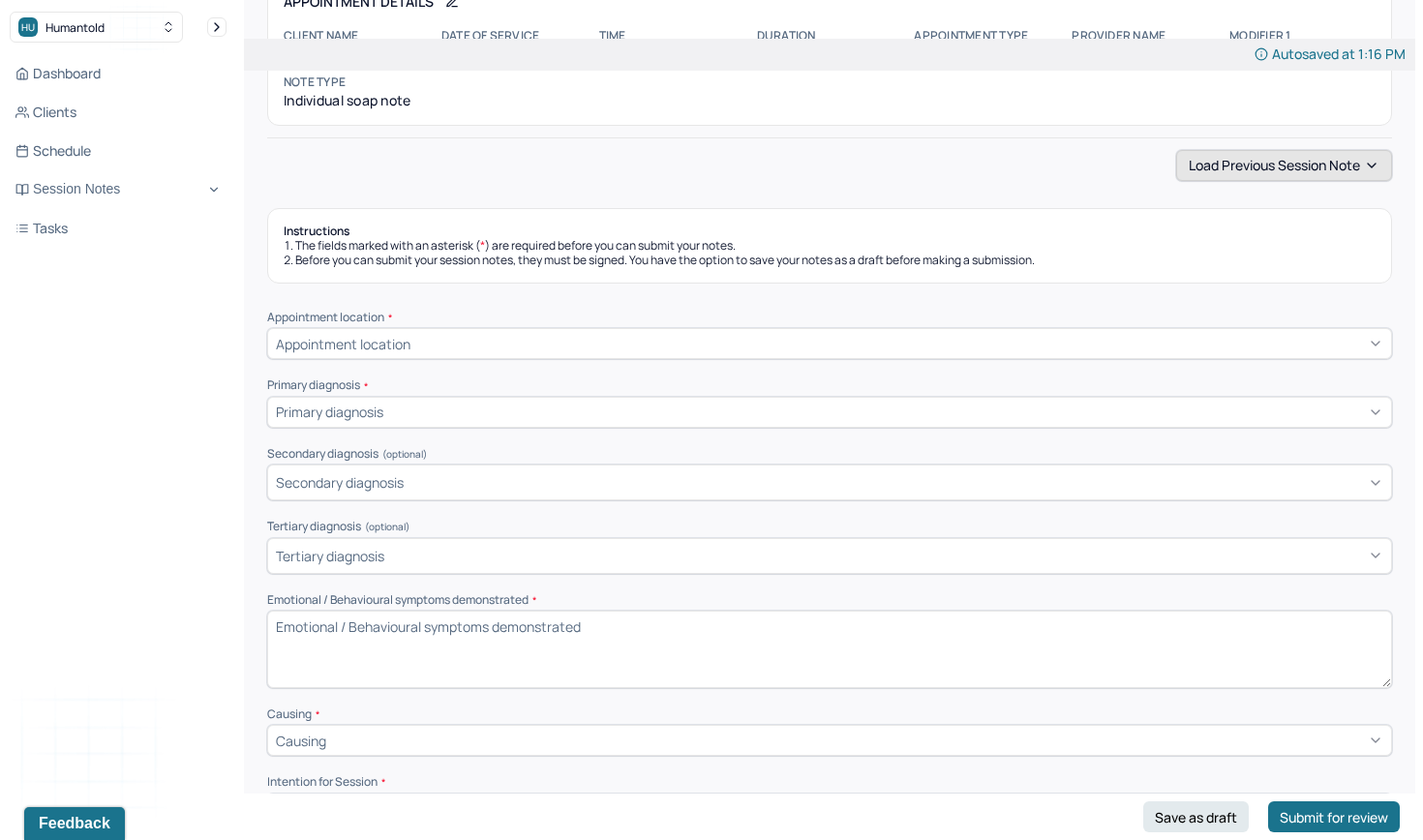 click on "Load previous session note" at bounding box center [1284, 165] 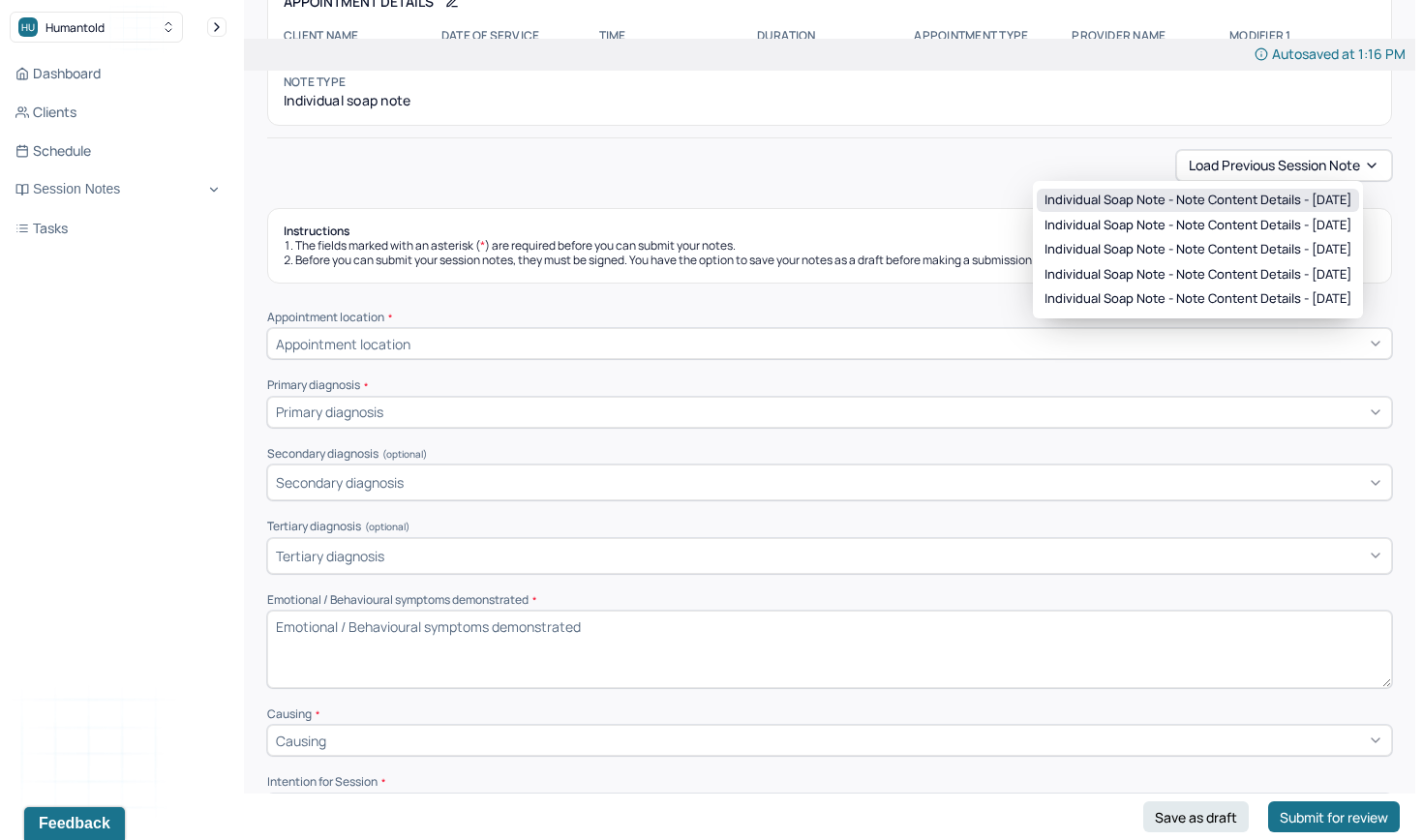 click on "Individual soap note   - Note content Details -   [DATE]" at bounding box center [1197, 200] 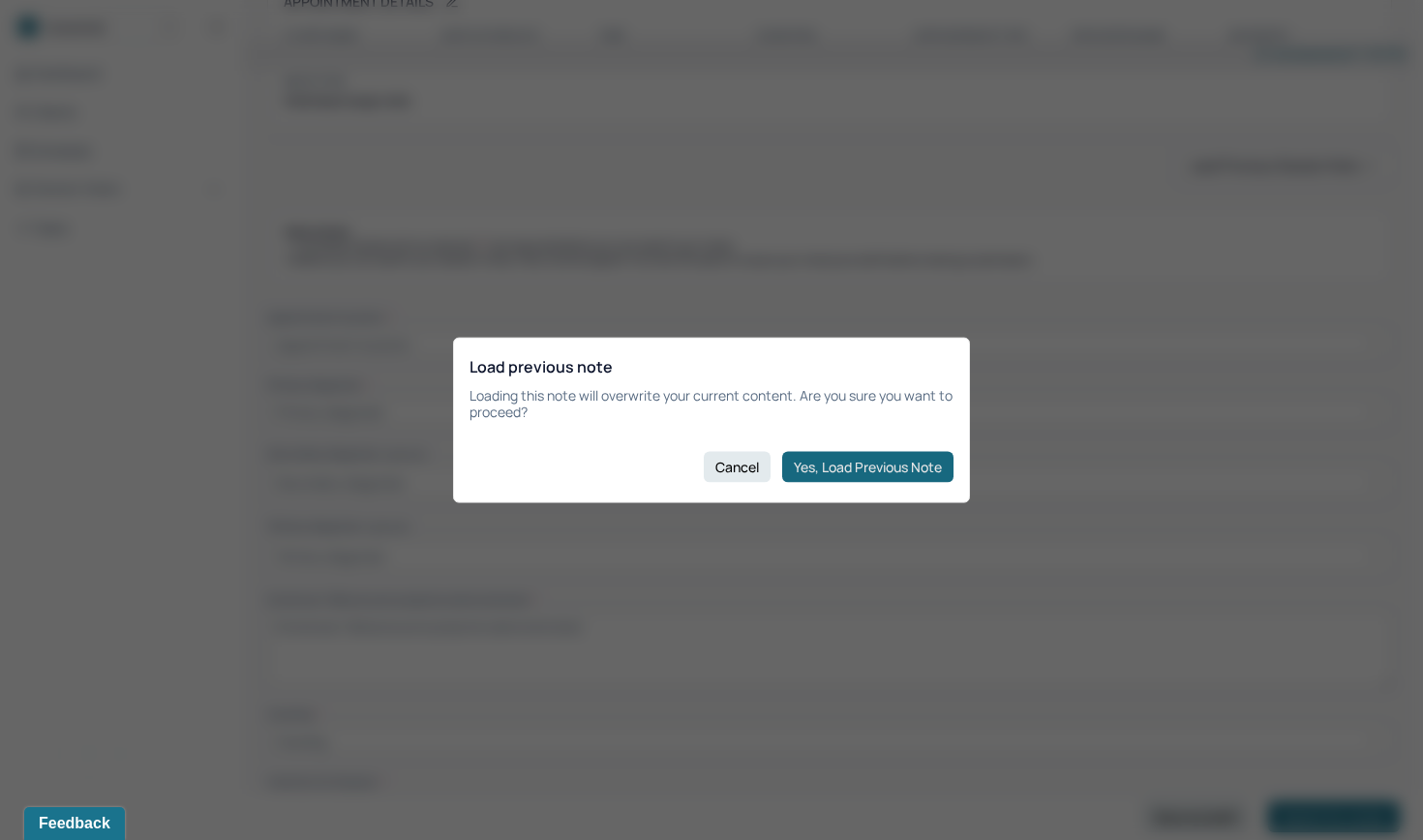 click on "Yes, Load Previous Note" at bounding box center (867, 466) 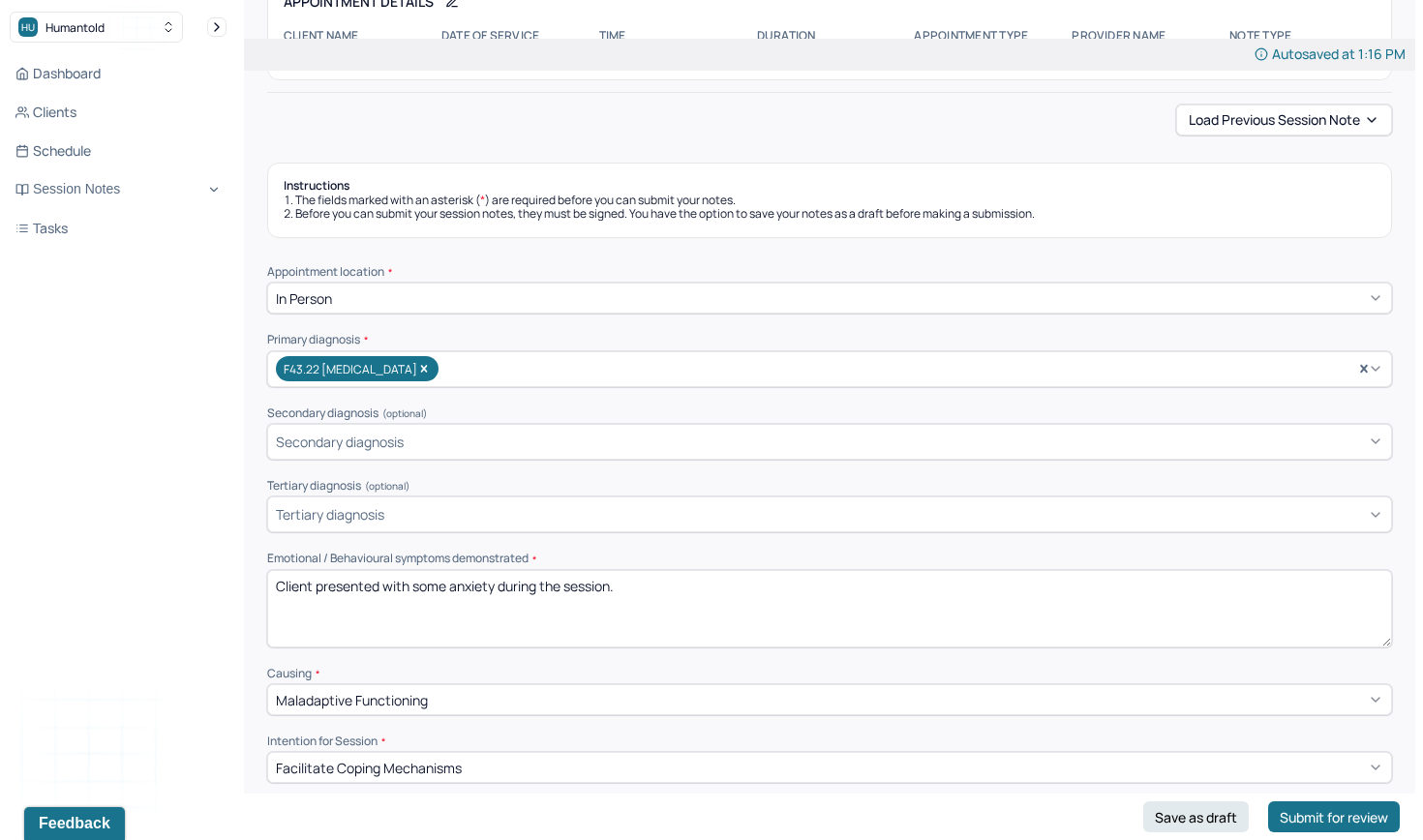 drag, startPoint x: 668, startPoint y: 576, endPoint x: 454, endPoint y: 574, distance: 214.00935 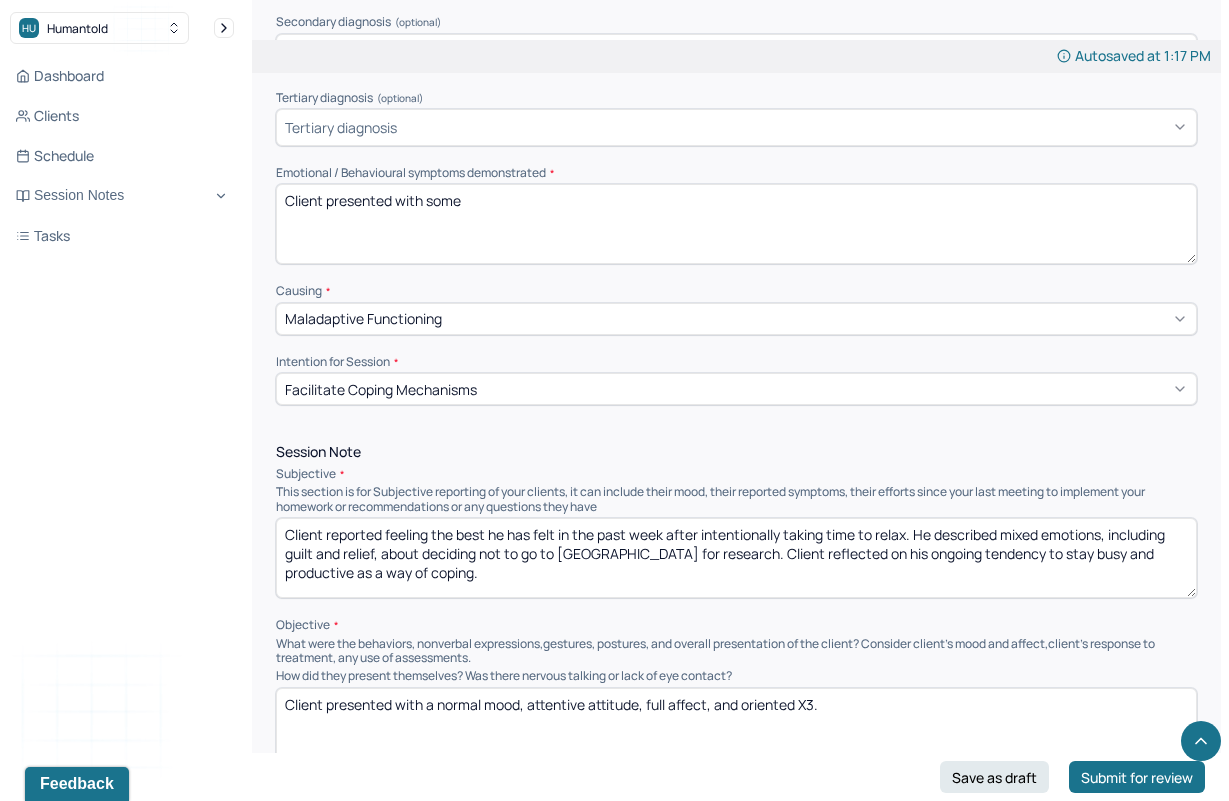 scroll, scrollTop: 607, scrollLeft: 0, axis: vertical 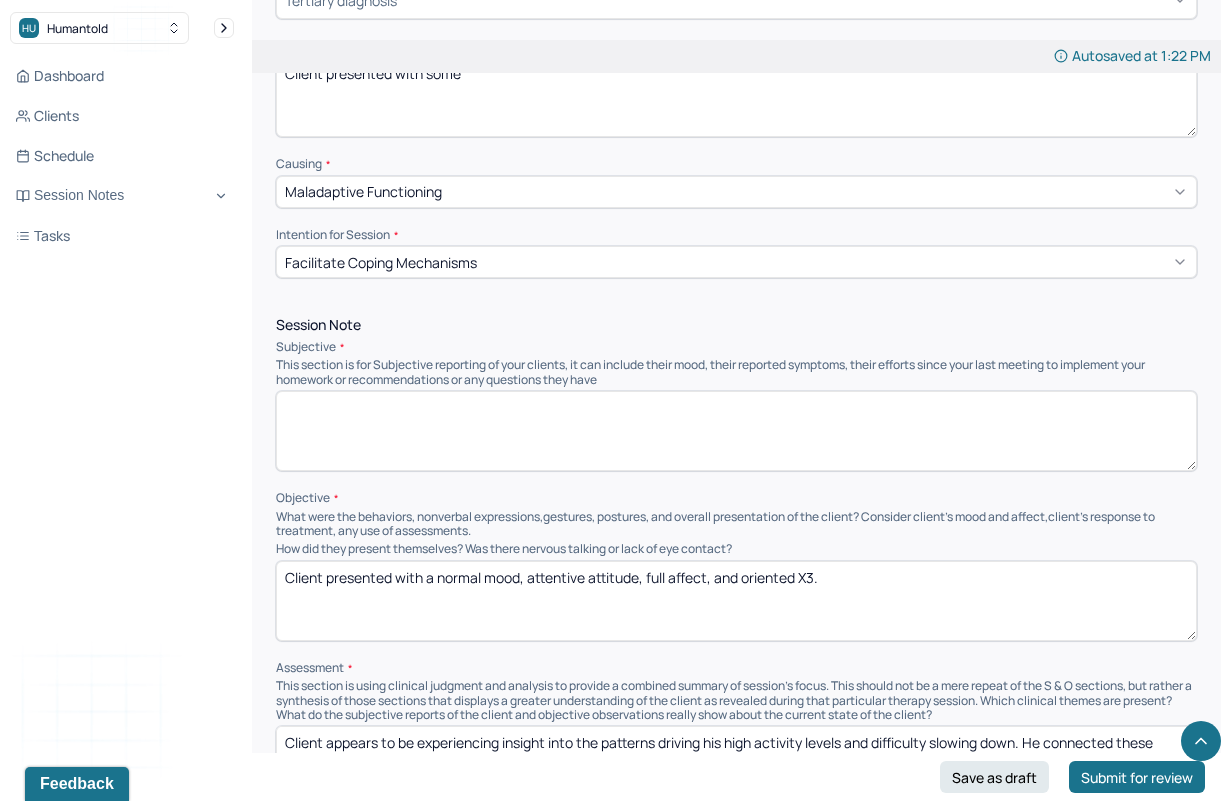 type 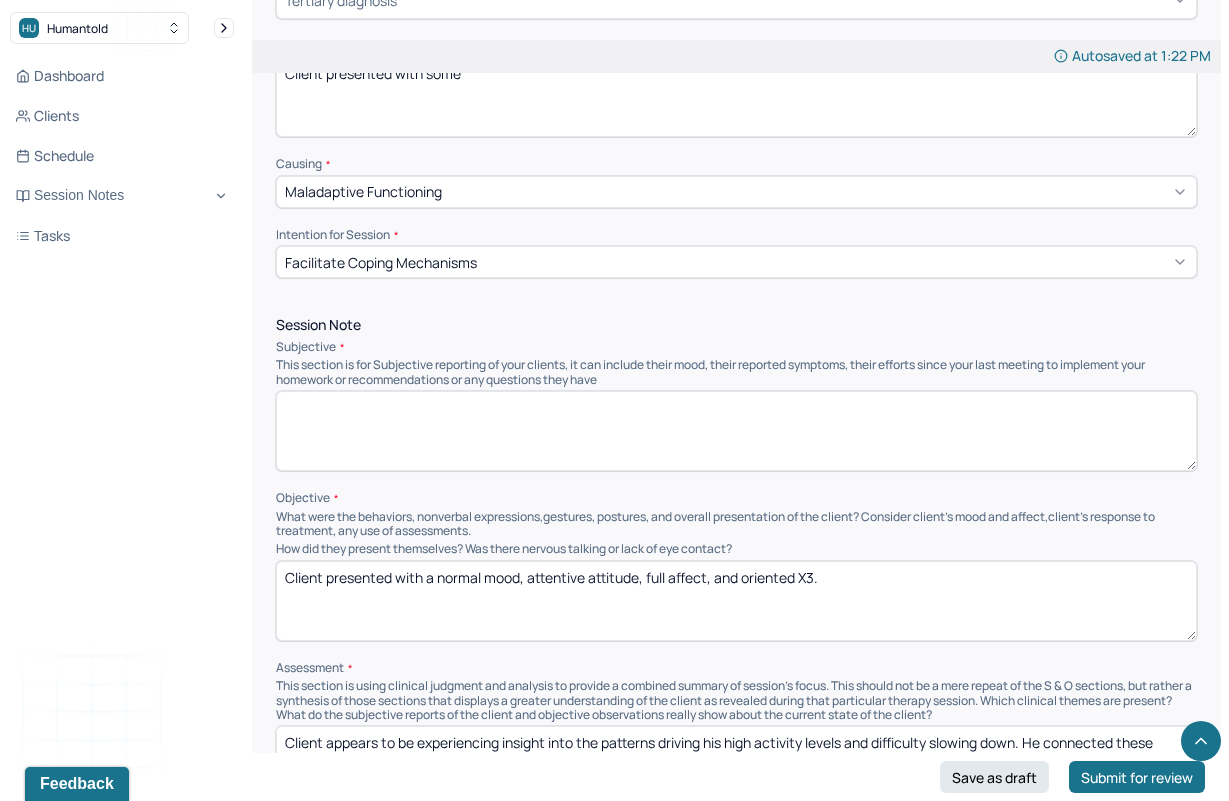 drag, startPoint x: 440, startPoint y: 566, endPoint x: 481, endPoint y: 565, distance: 41.01219 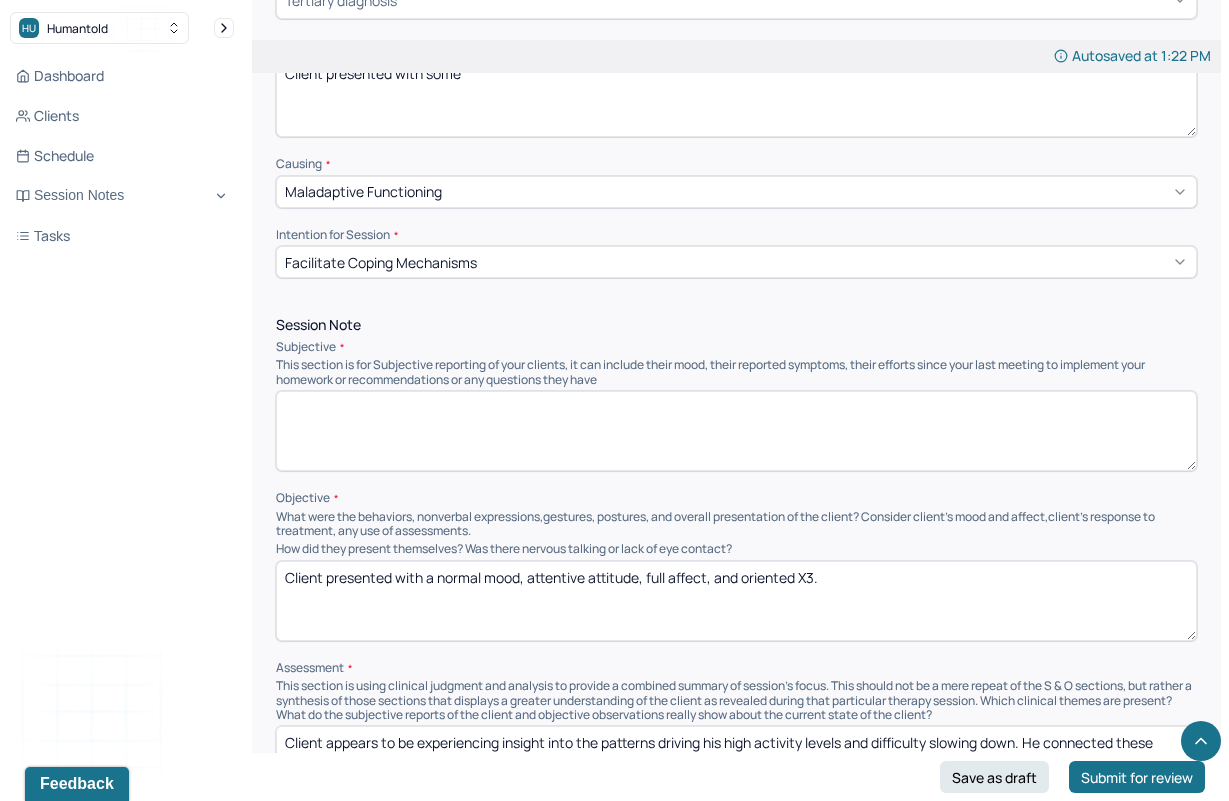 click on "Client presented with a normal mood, attentive attitude, full affect, and oriented X3." at bounding box center [736, 601] 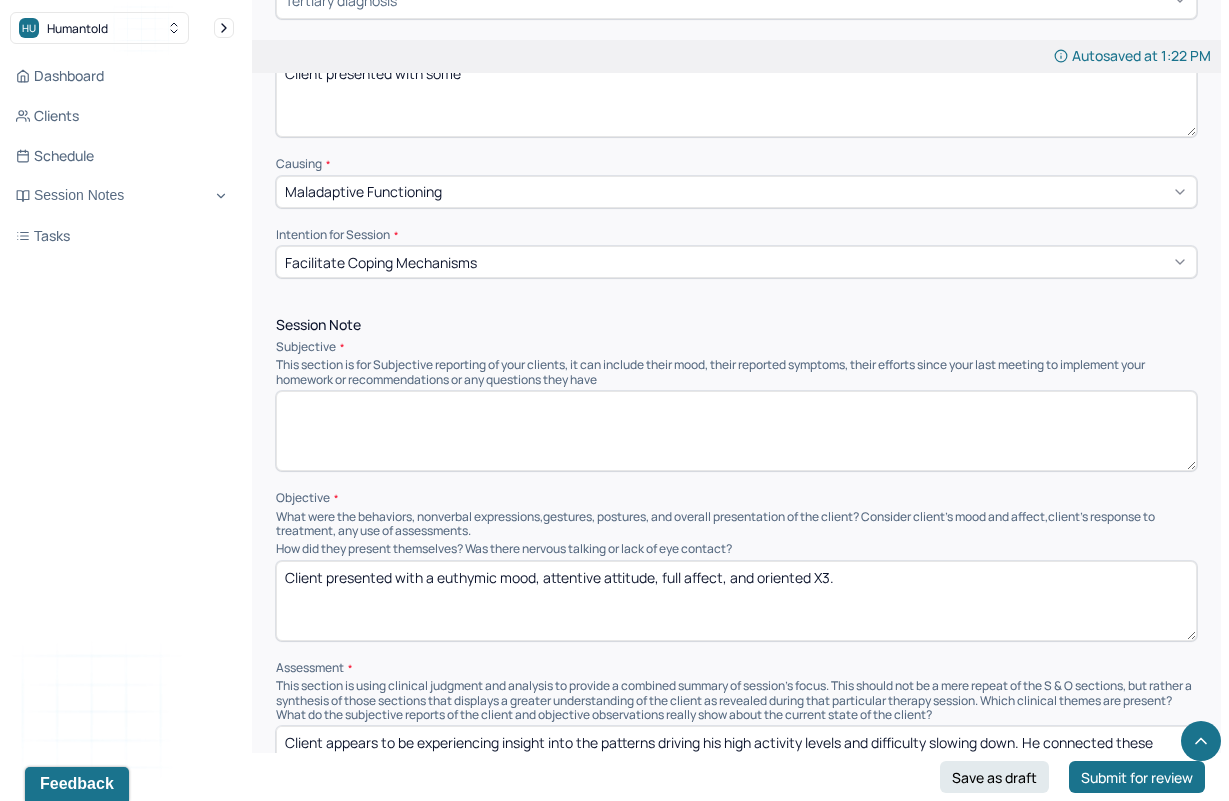 drag, startPoint x: 547, startPoint y: 566, endPoint x: 603, endPoint y: 564, distance: 56.0357 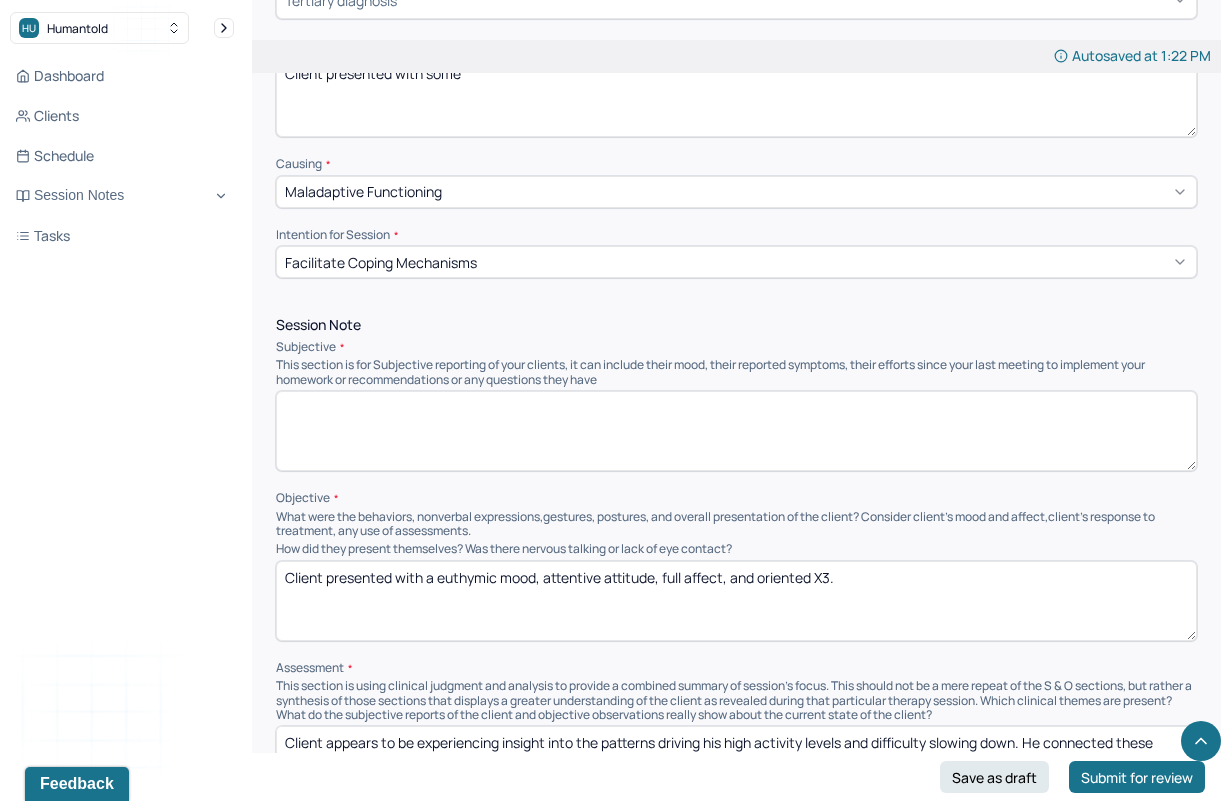 click on "Client presented with a euthymic mood, attentive attitude, full affect, and oriented X3." at bounding box center [736, 601] 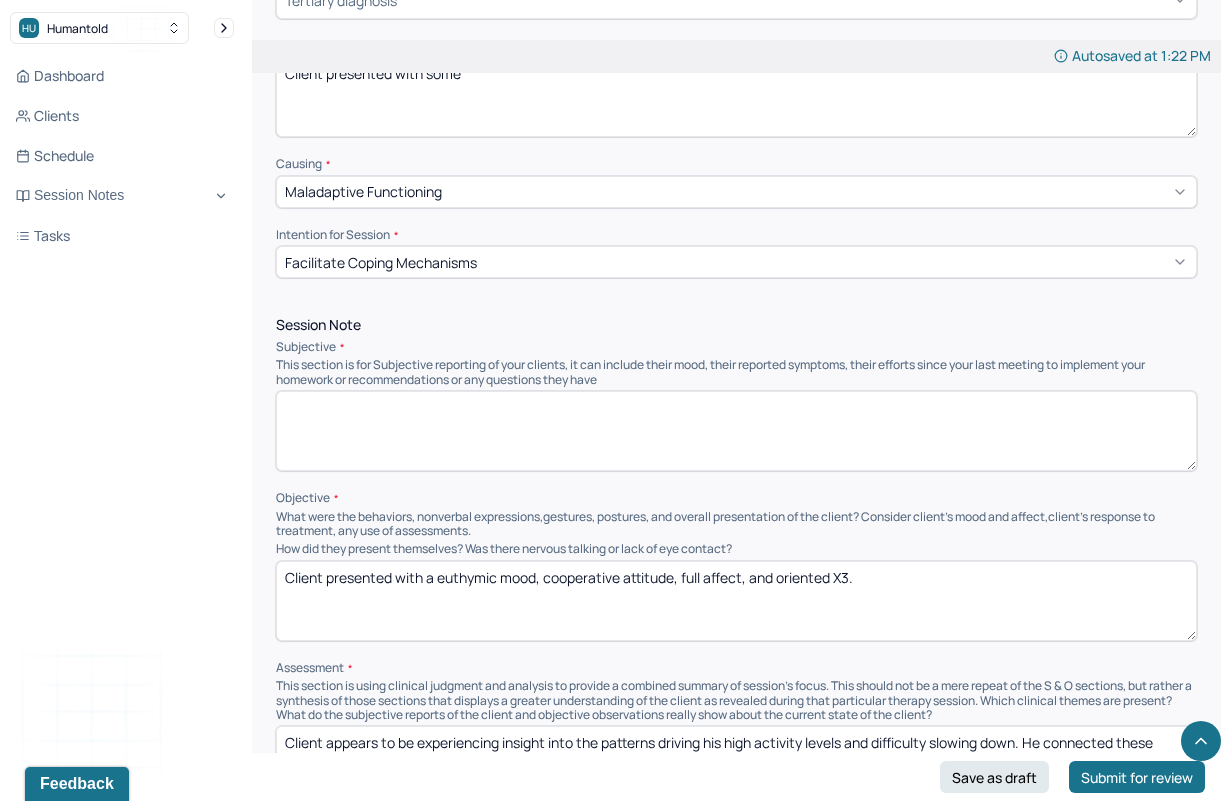 drag, startPoint x: 686, startPoint y: 565, endPoint x: 701, endPoint y: 567, distance: 15.132746 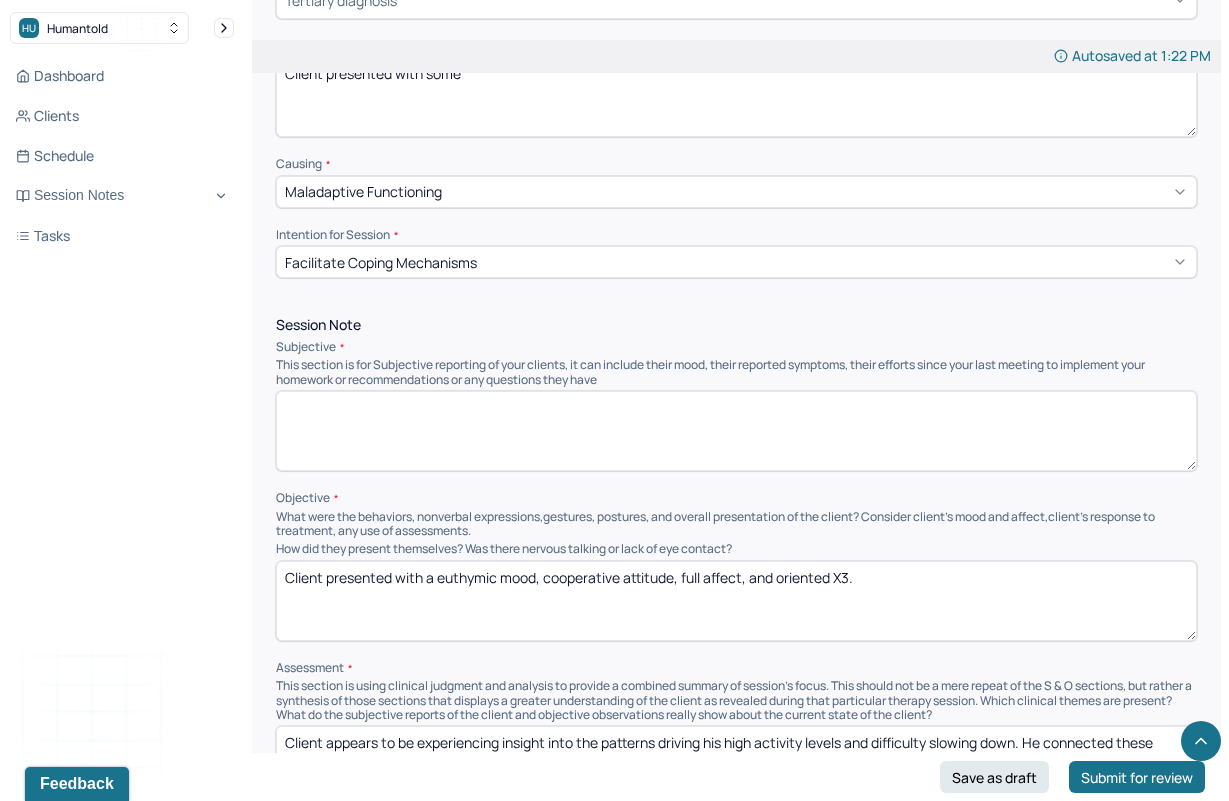 click on "Client presented with a euthymic mood, cooperative attitude, full affect, and oriented X3." at bounding box center [736, 601] 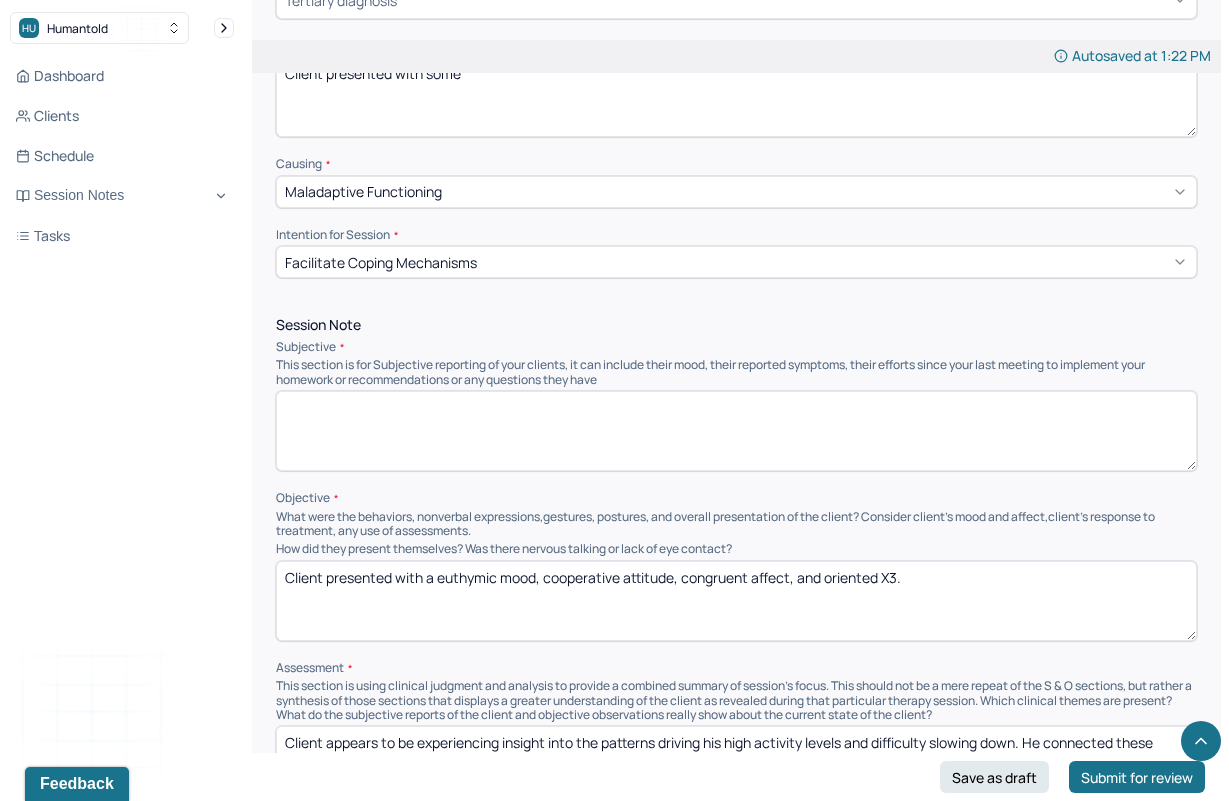 click on "Client presented with a euthymic mood, cooperative attitude, full affect, and oriented X3." at bounding box center (736, 601) 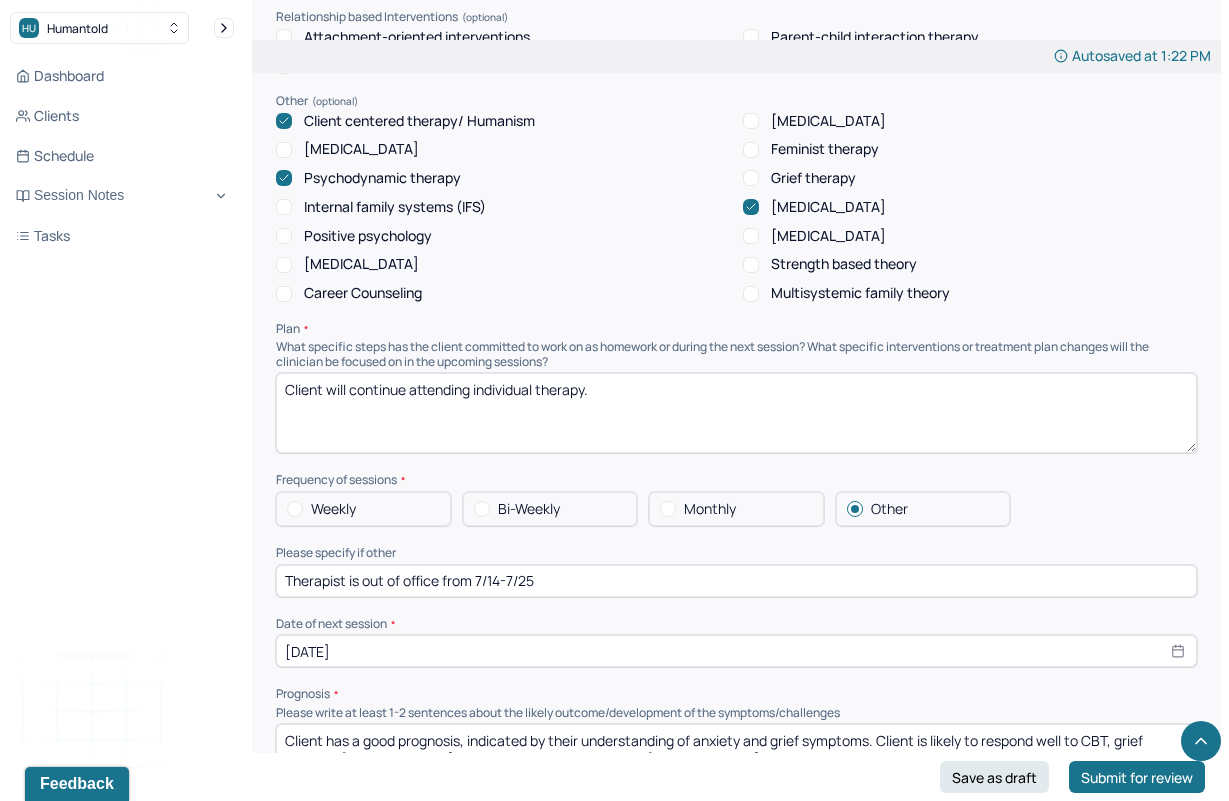scroll, scrollTop: 1782, scrollLeft: 0, axis: vertical 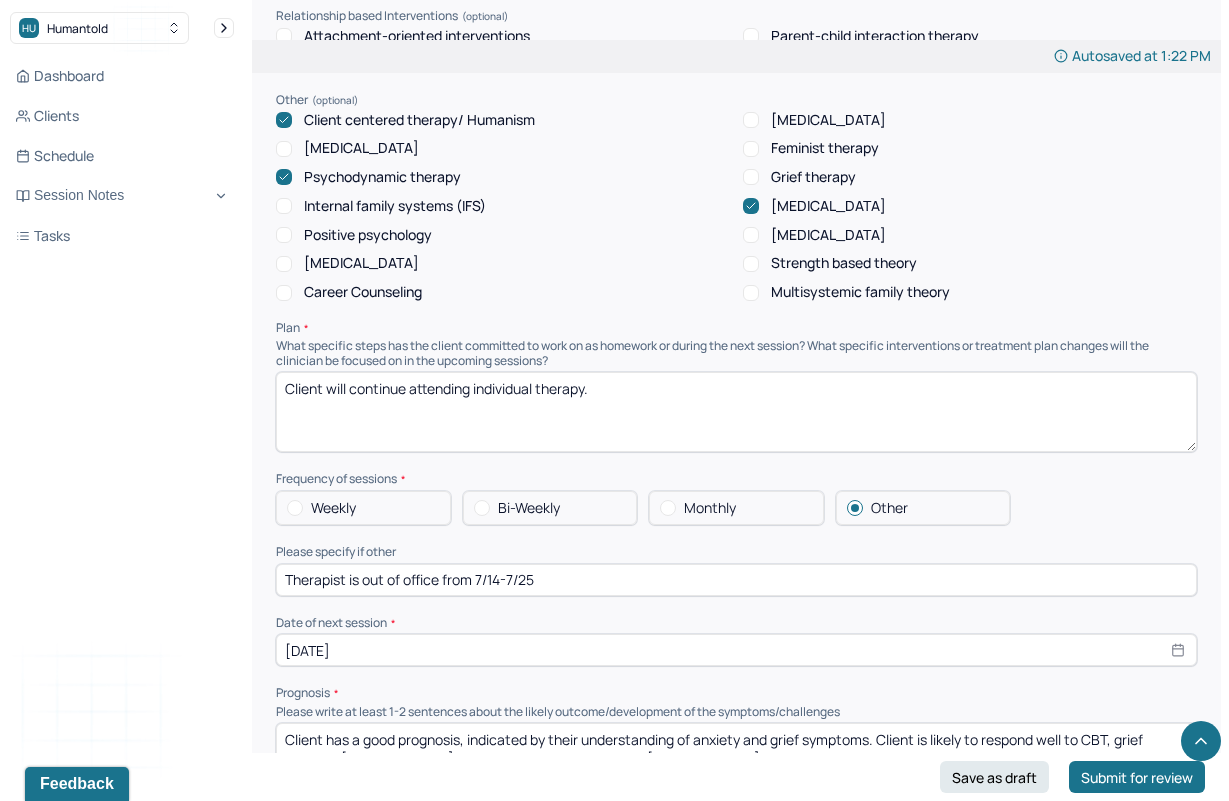 type on "Client presented with a euthymic mood, cooperative attitude, congruent affect, and oriented X3." 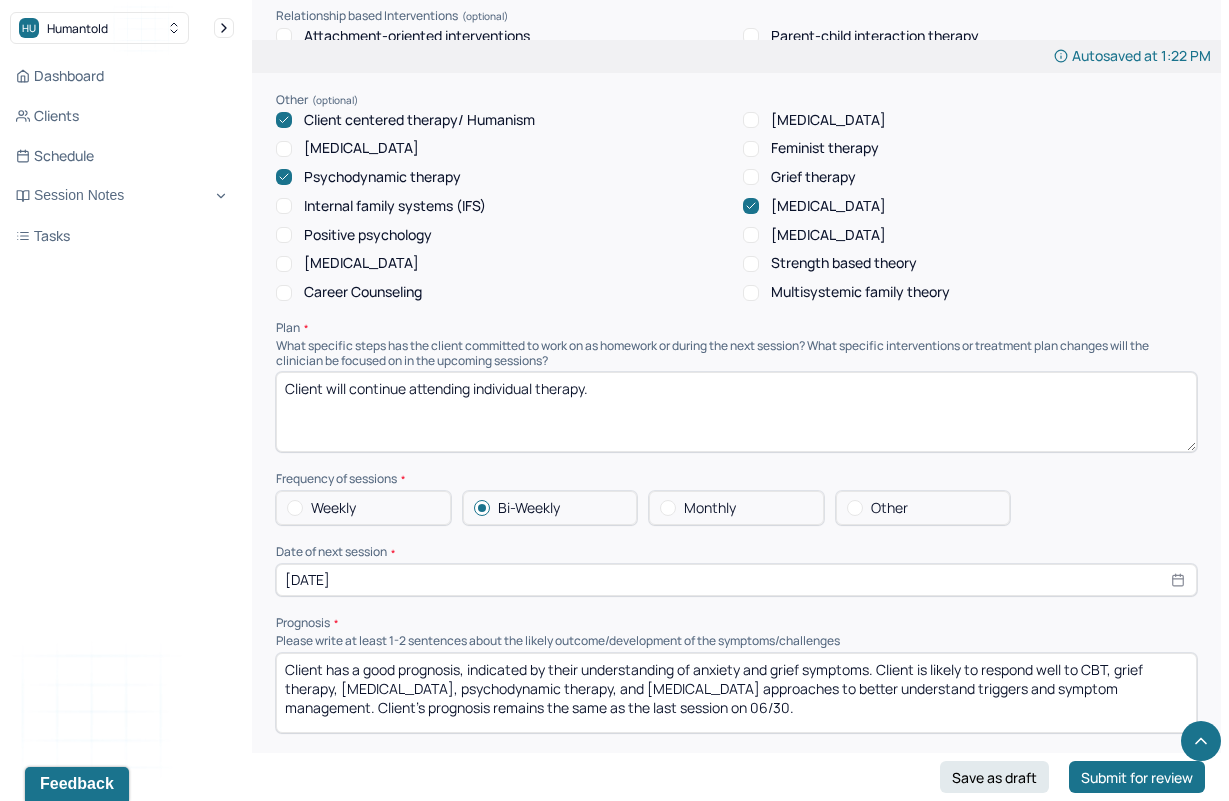 select on "6" 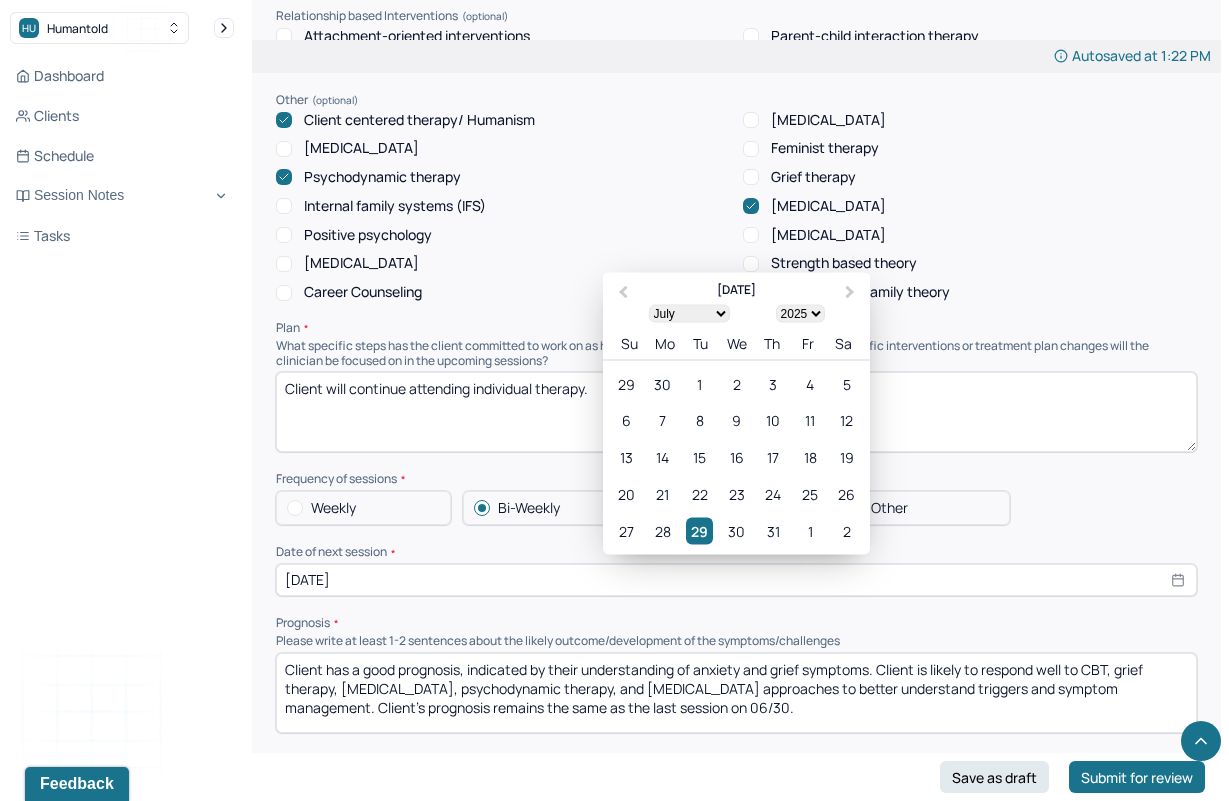 click on "[DATE]" at bounding box center (736, 580) 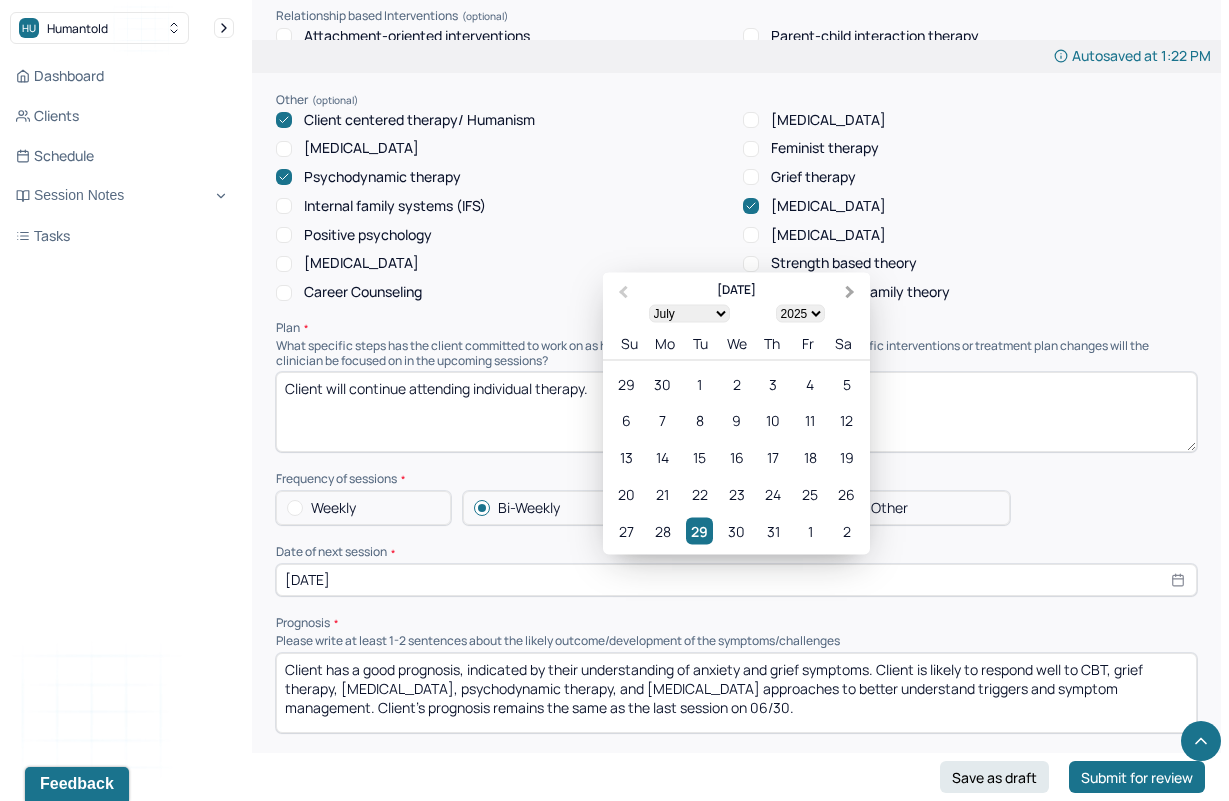 click on "Next Month" at bounding box center [852, 293] 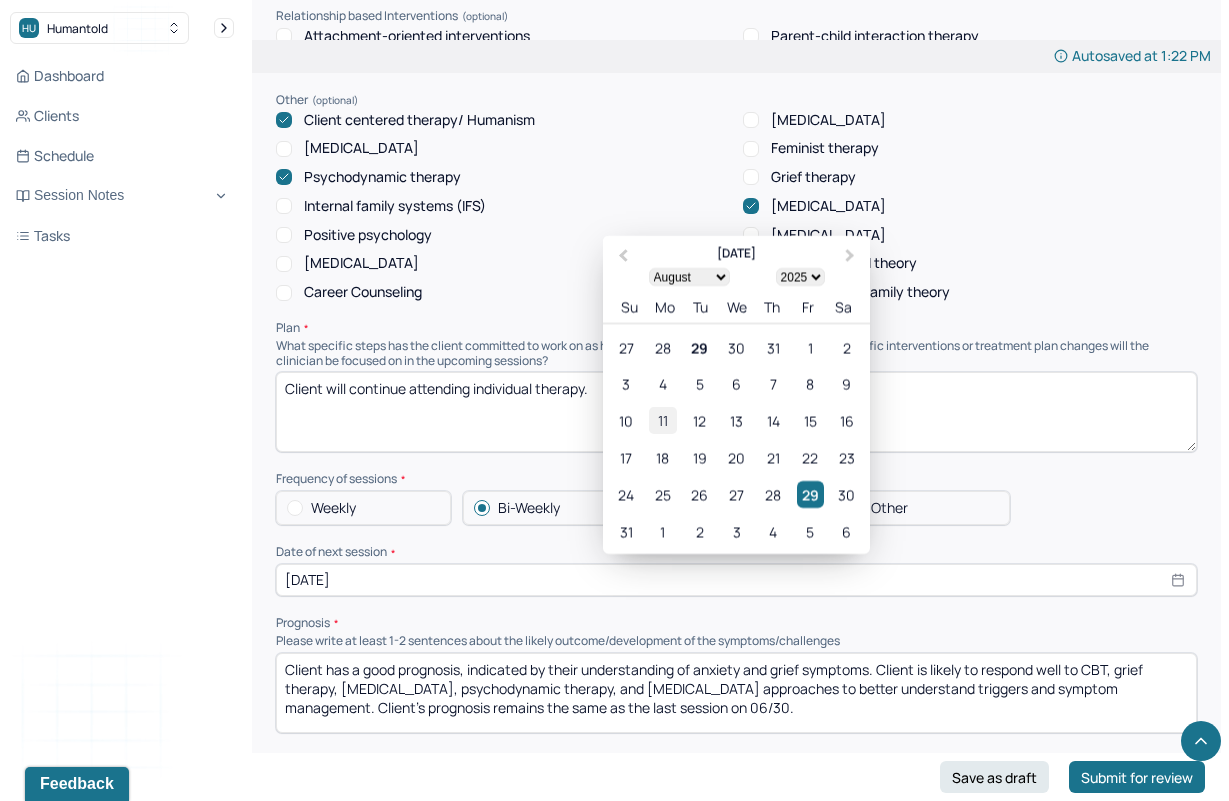 click on "11" at bounding box center (662, 420) 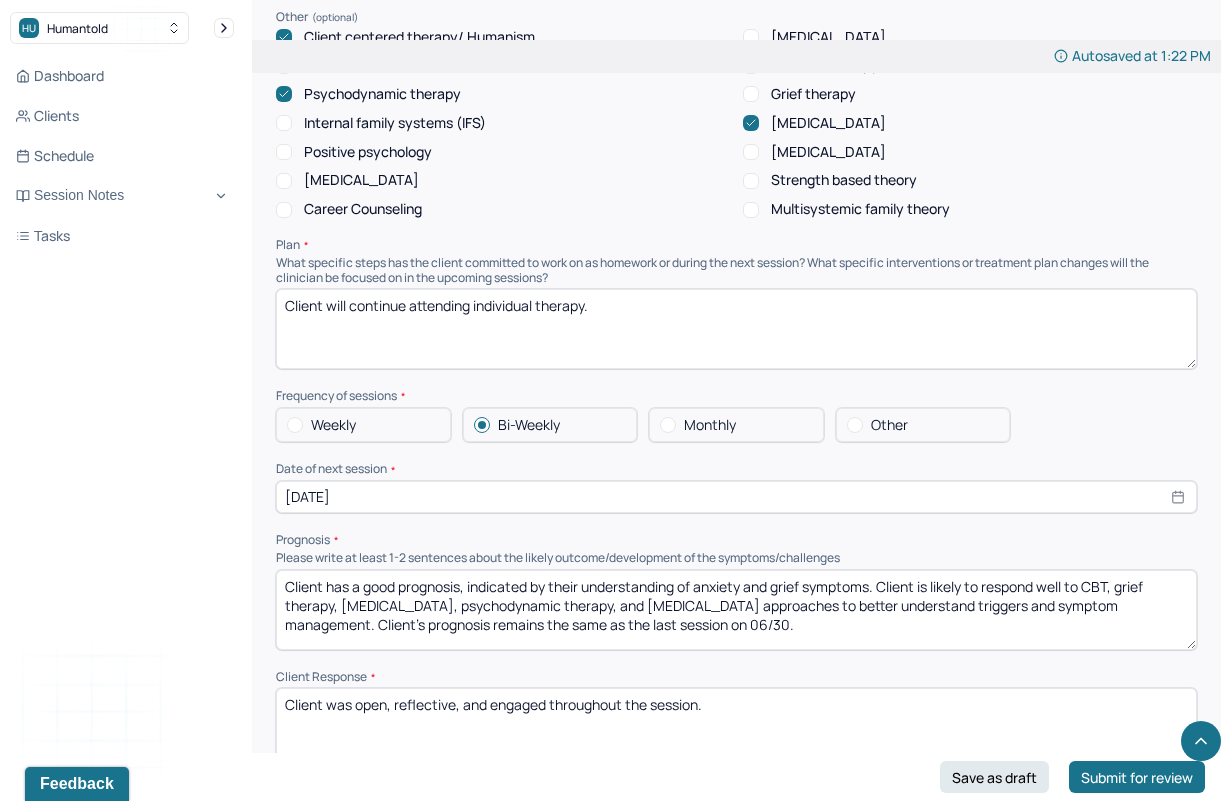 scroll, scrollTop: 1895, scrollLeft: 0, axis: vertical 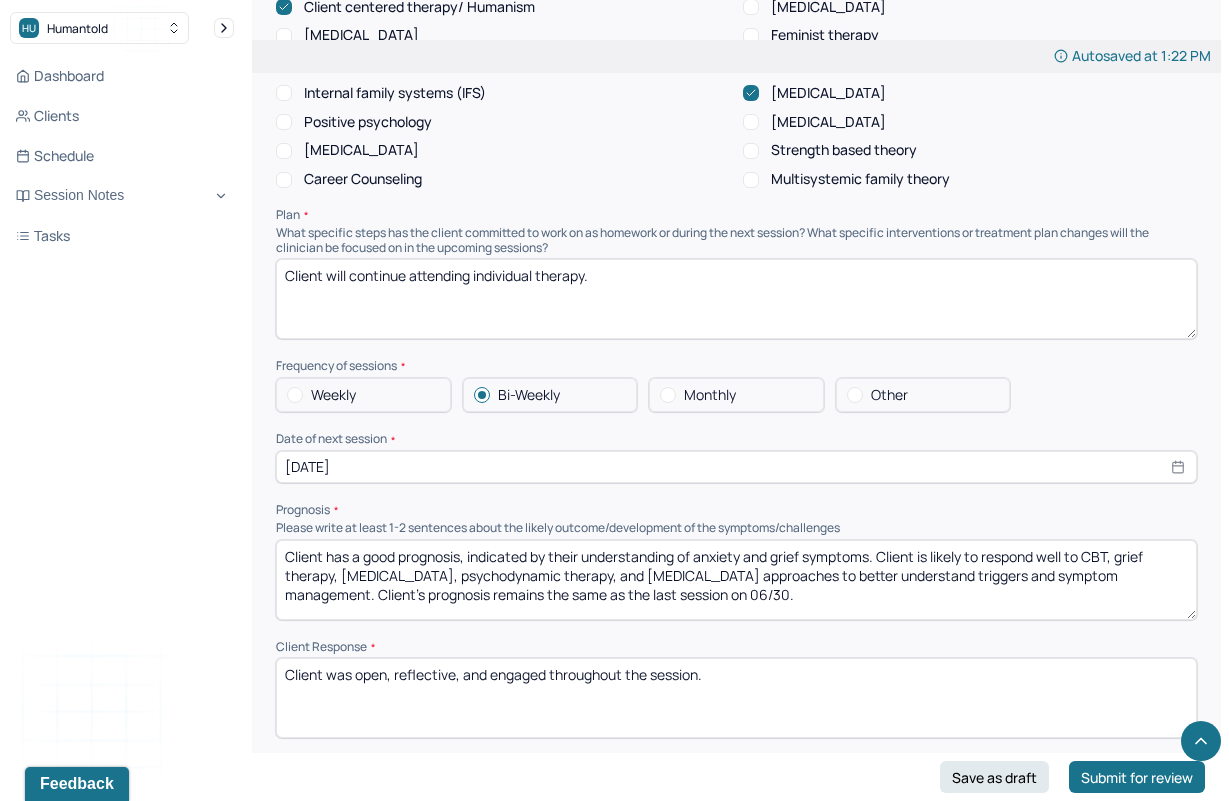 click on "Client has a good prognosis, indicated by their understanding of anxiety and grief symptoms. Client is likely to respond well to CBT, grief therapy, [MEDICAL_DATA], psychodynamic therapy, and [MEDICAL_DATA] approaches to better understand triggers and symptom management. Client's prognosis remains the same as the last session on 06/30." at bounding box center (736, 580) 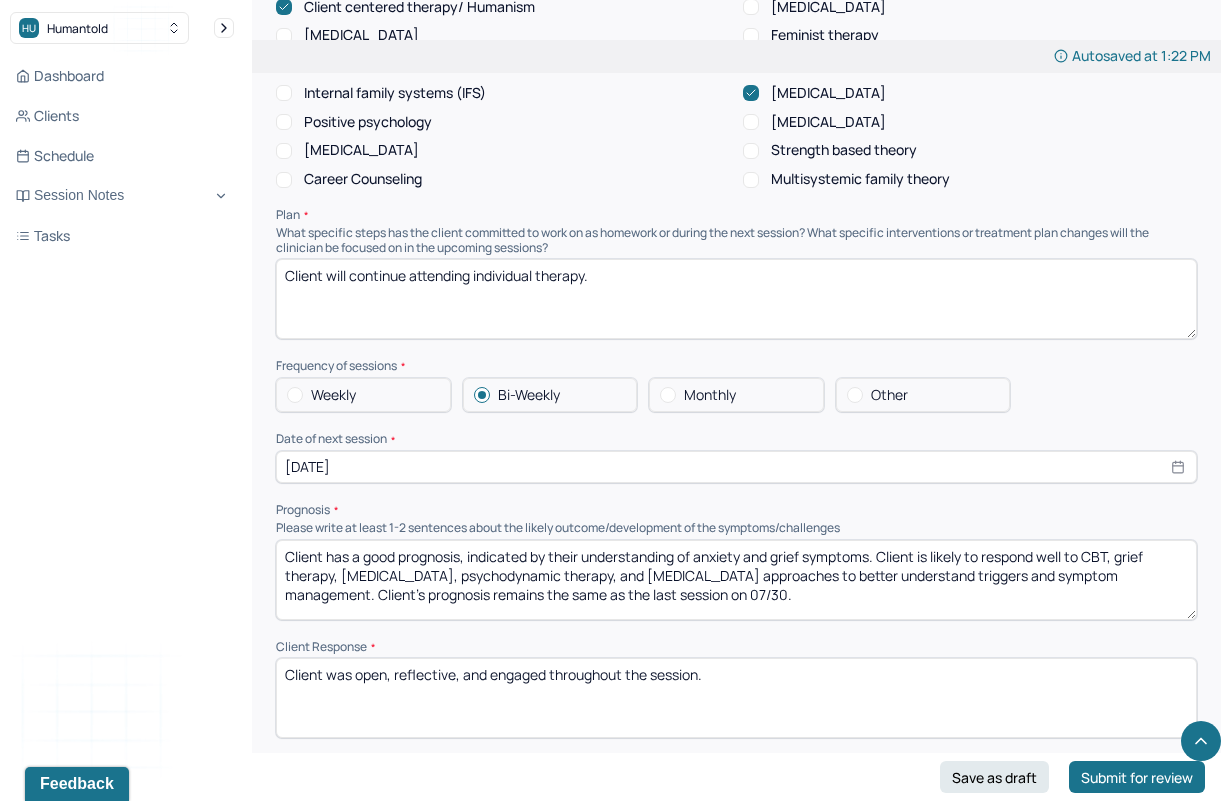 click on "Client has a good prognosis, indicated by their understanding of anxiety and grief symptoms. Client is likely to respond well to CBT, grief therapy, [MEDICAL_DATA], psychodynamic therapy, and [MEDICAL_DATA] approaches to better understand triggers and symptom management. Client's prognosis remains the same as the last session on 06/30." at bounding box center (736, 580) 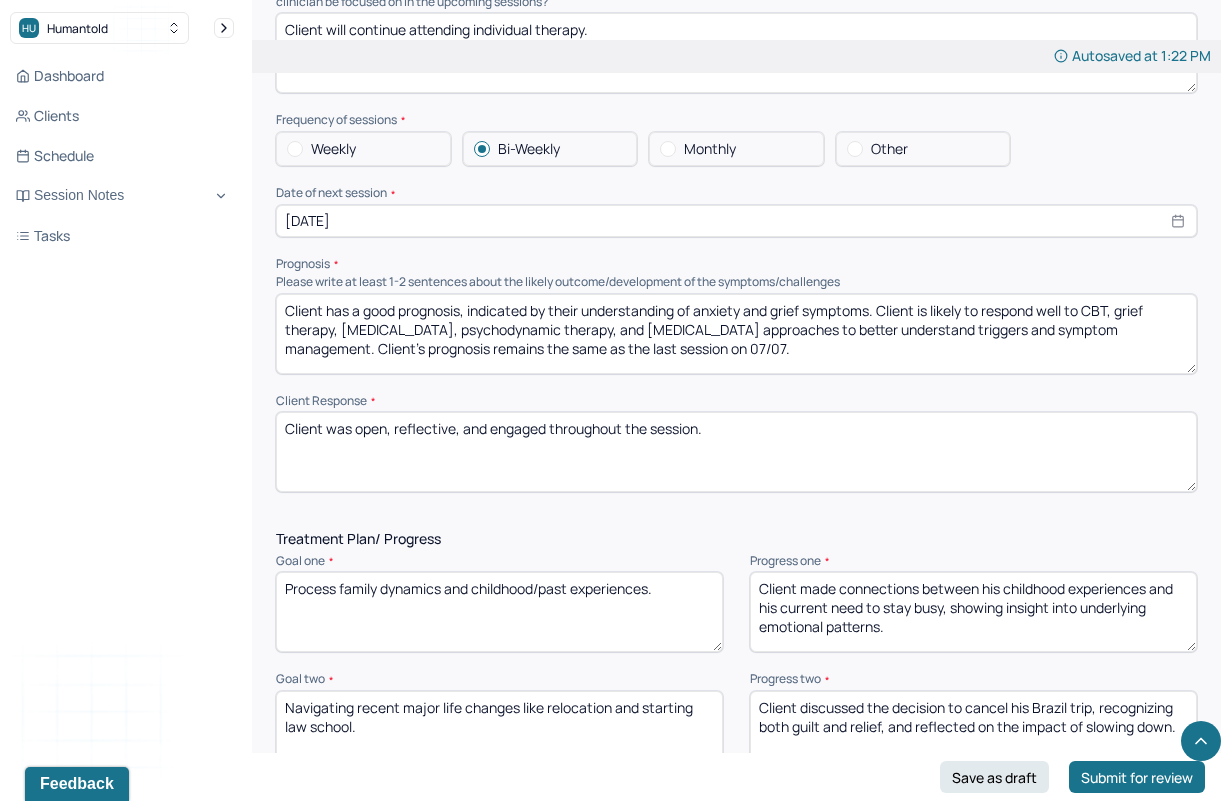 scroll, scrollTop: 2157, scrollLeft: 0, axis: vertical 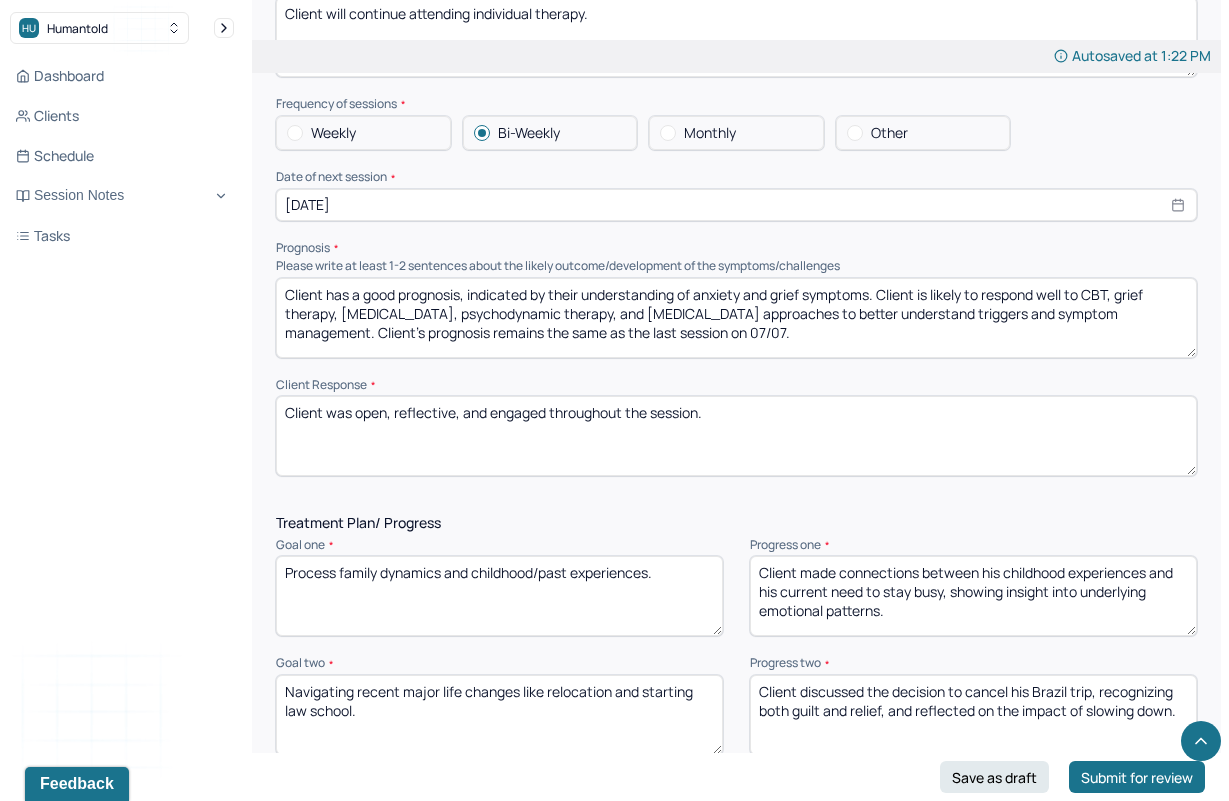 type on "Client has a good prognosis, indicated by their understanding of anxiety and grief symptoms. Client is likely to respond well to CBT, grief therapy, [MEDICAL_DATA], psychodynamic therapy, and [MEDICAL_DATA] approaches to better understand triggers and symptom management. Client's prognosis remains the same as the last session on 07/07." 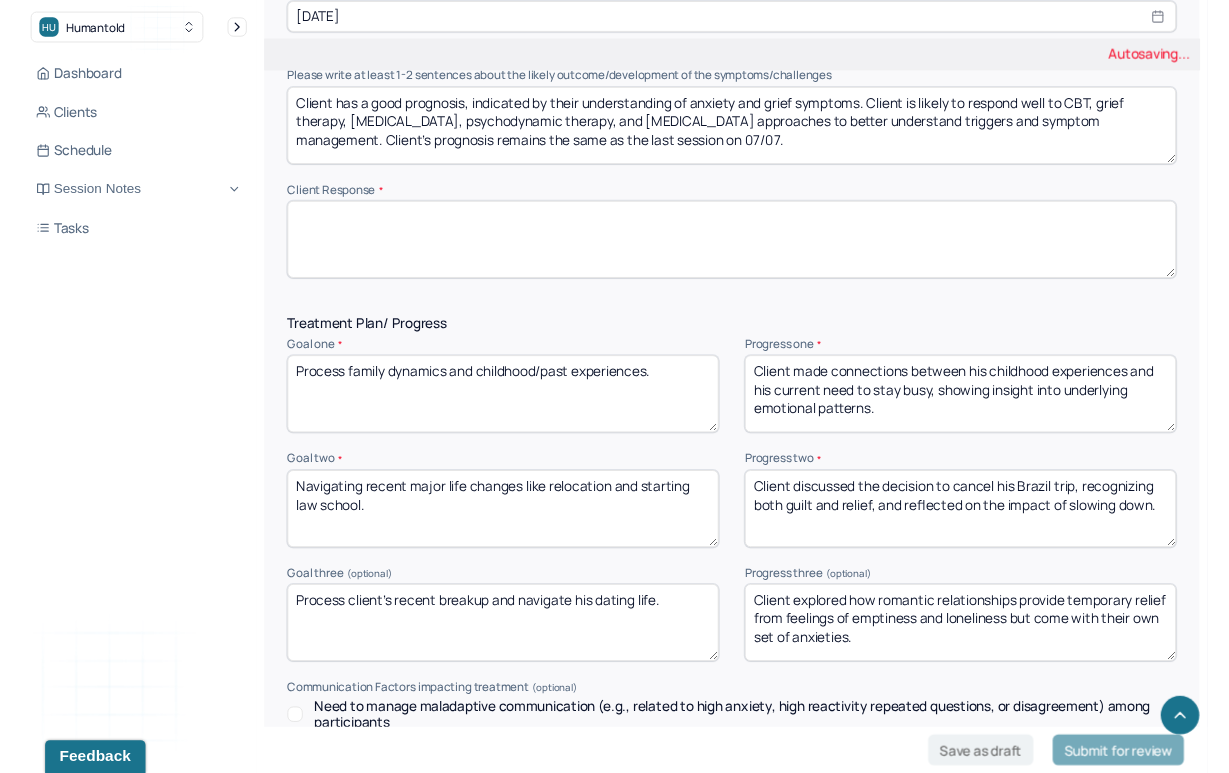 scroll, scrollTop: 2346, scrollLeft: 0, axis: vertical 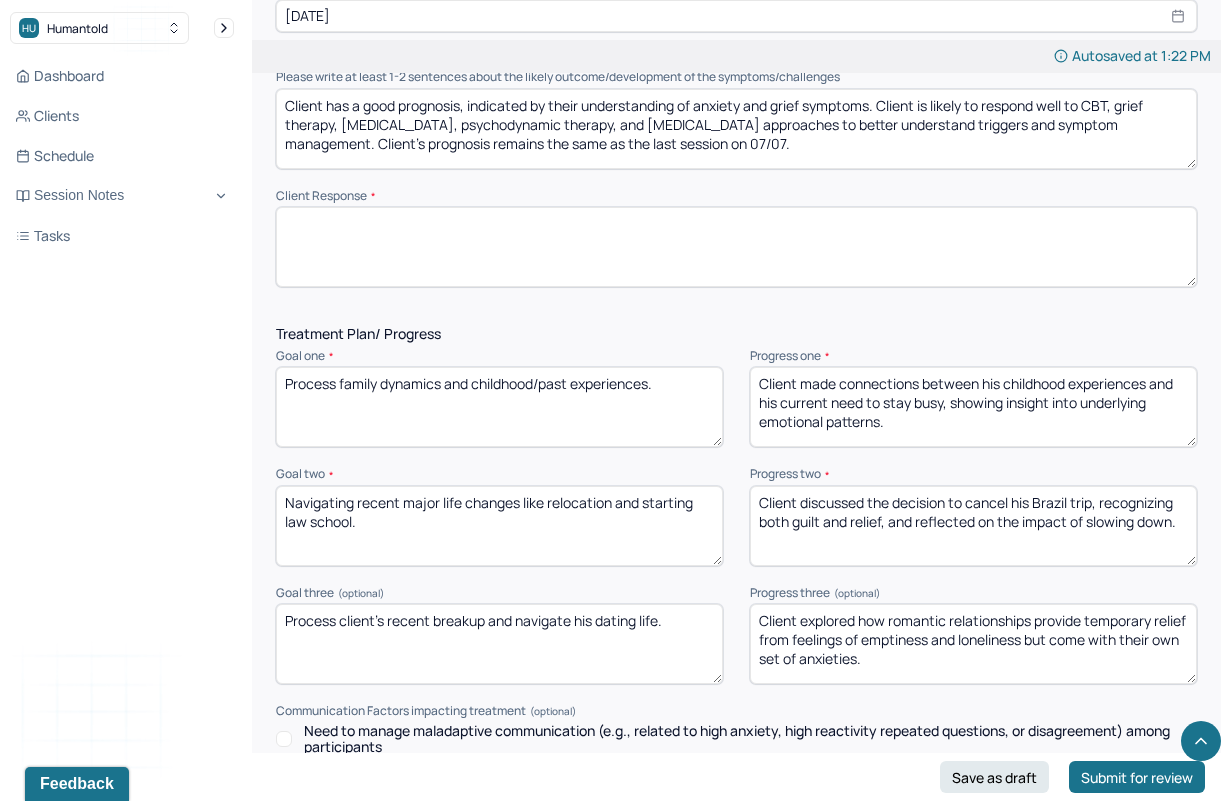 type 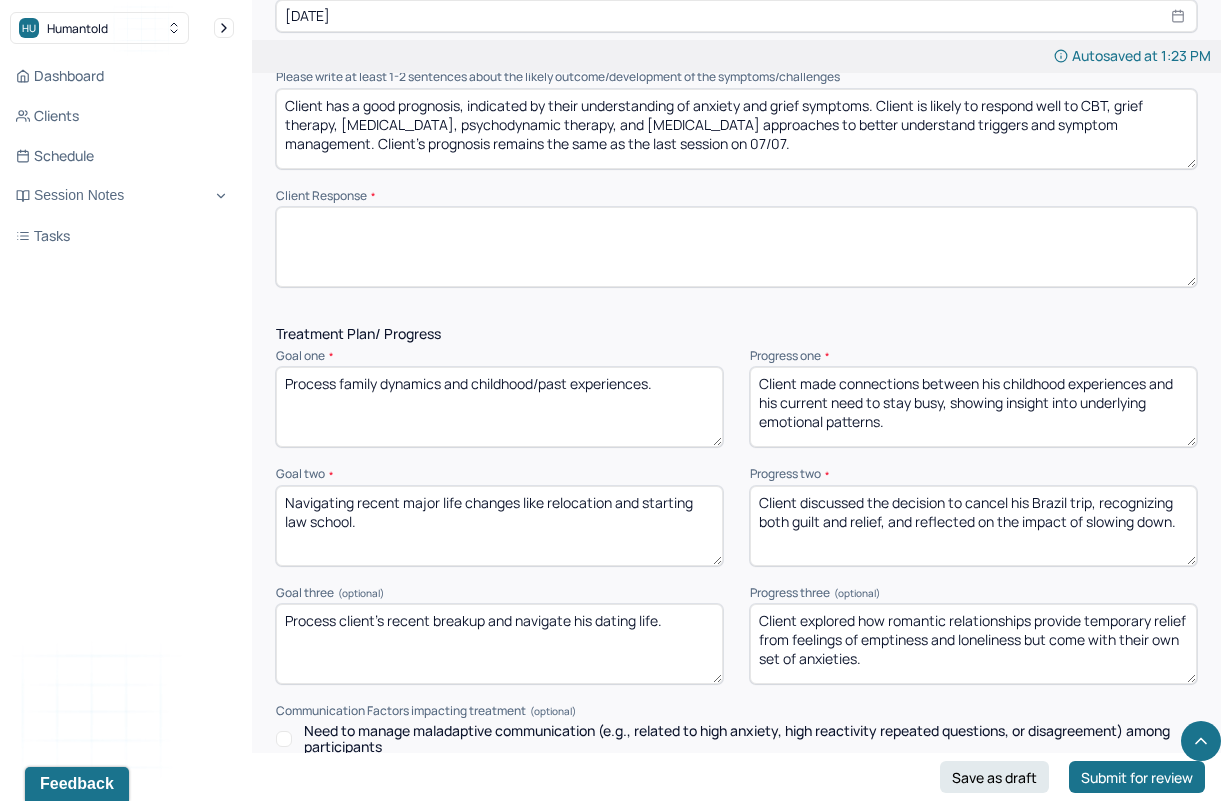 drag, startPoint x: 900, startPoint y: 401, endPoint x: 752, endPoint y: 265, distance: 200.99751 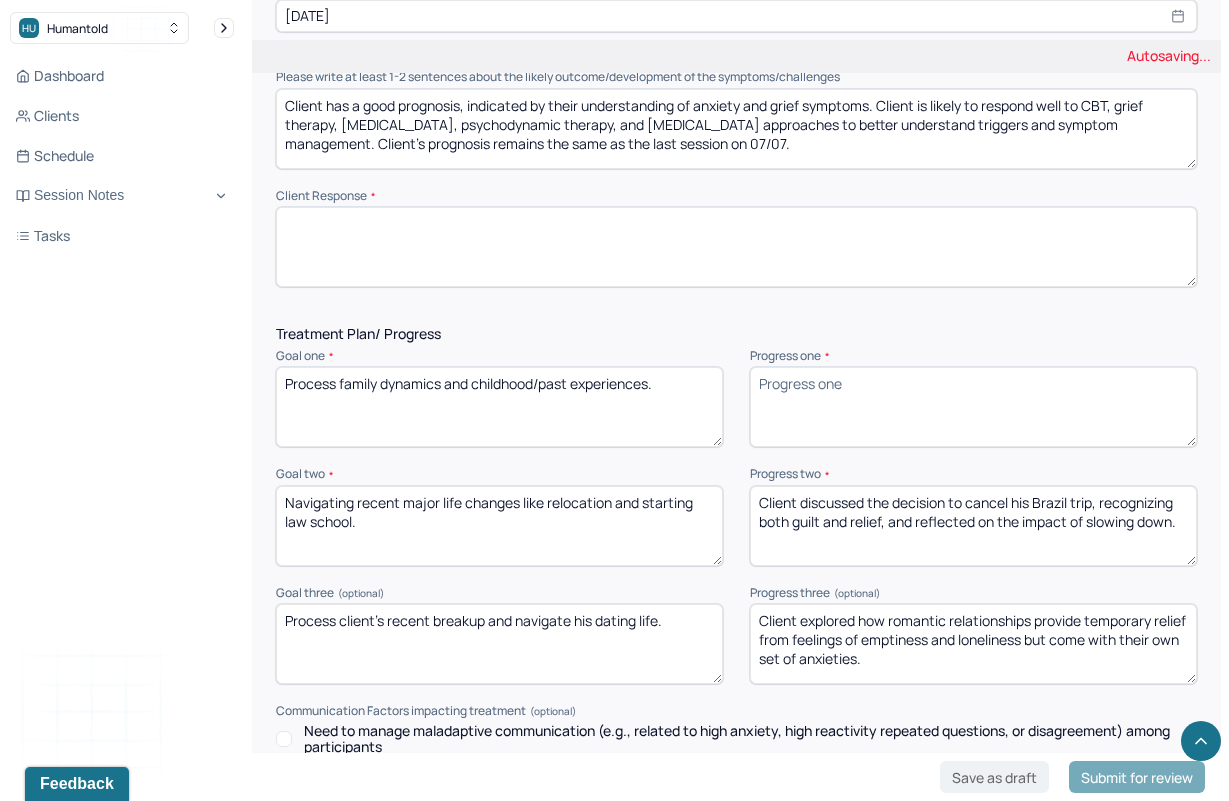 type 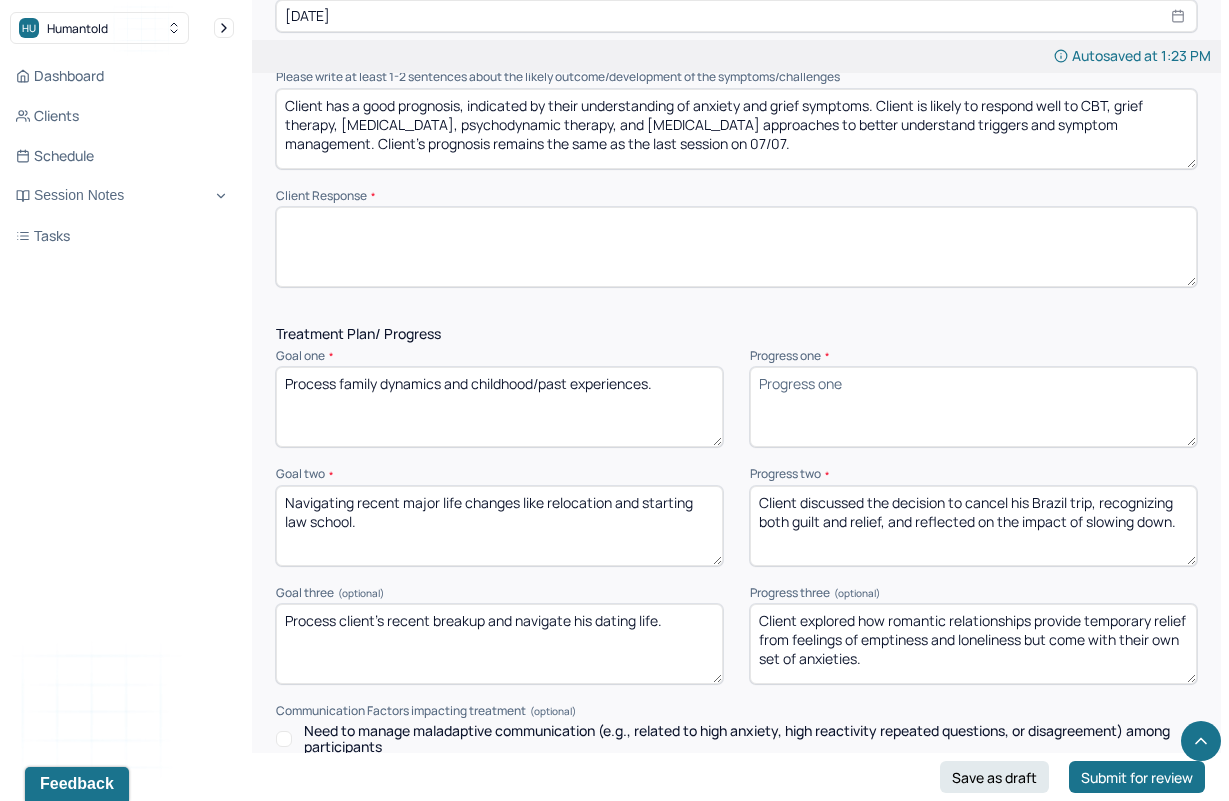 drag, startPoint x: 1179, startPoint y: 494, endPoint x: 687, endPoint y: 423, distance: 497.09656 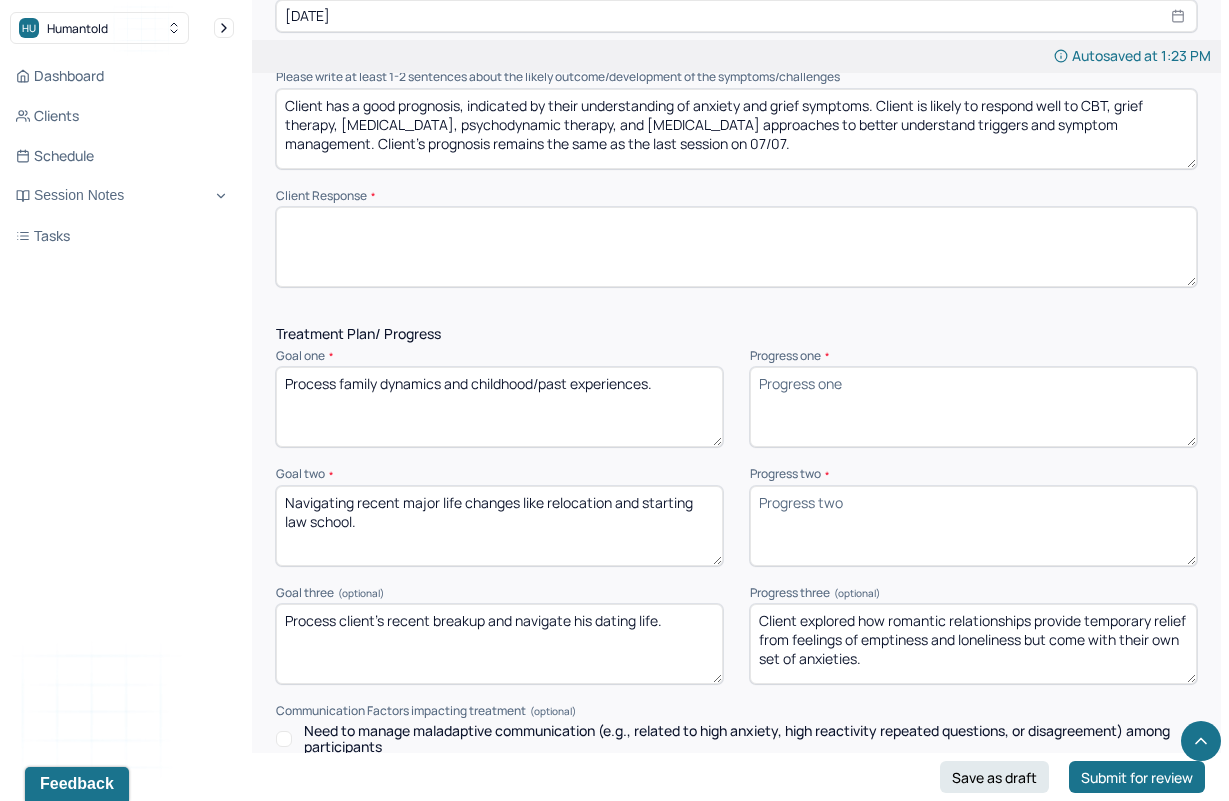 type 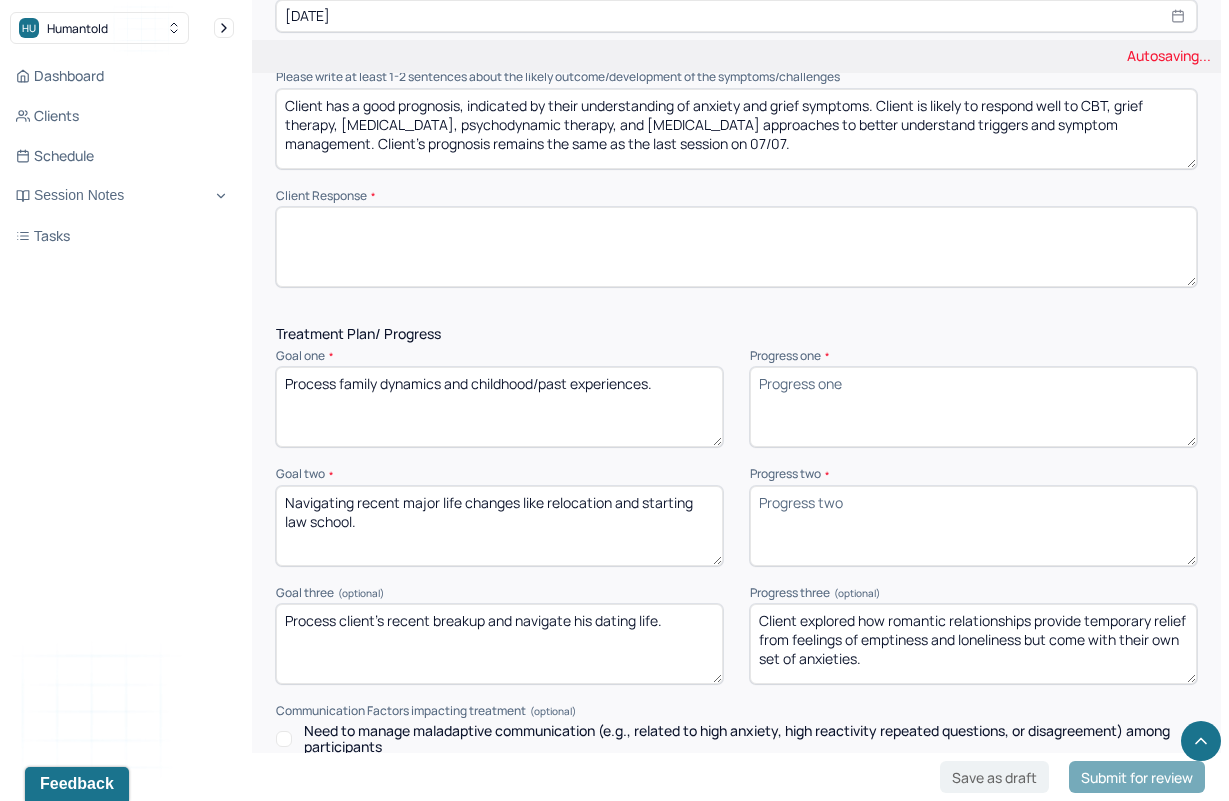 drag, startPoint x: 931, startPoint y: 629, endPoint x: 736, endPoint y: 520, distance: 223.39651 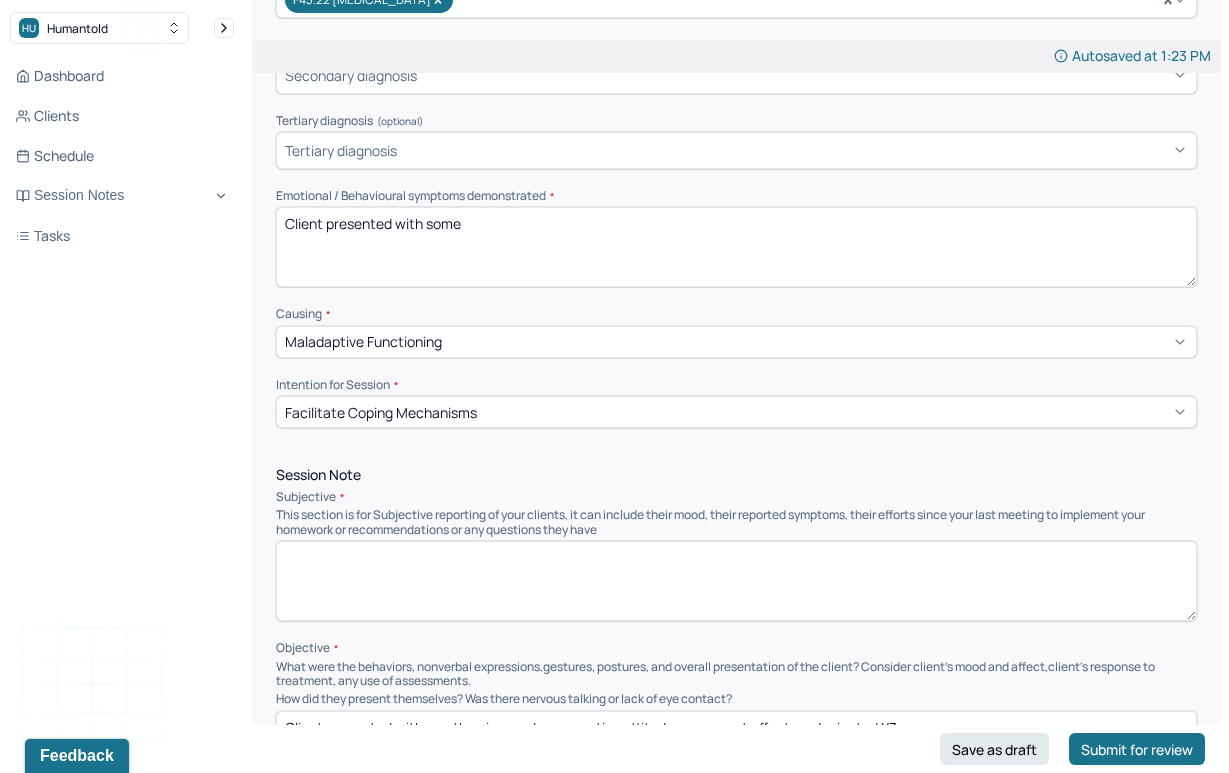 scroll, scrollTop: 587, scrollLeft: 0, axis: vertical 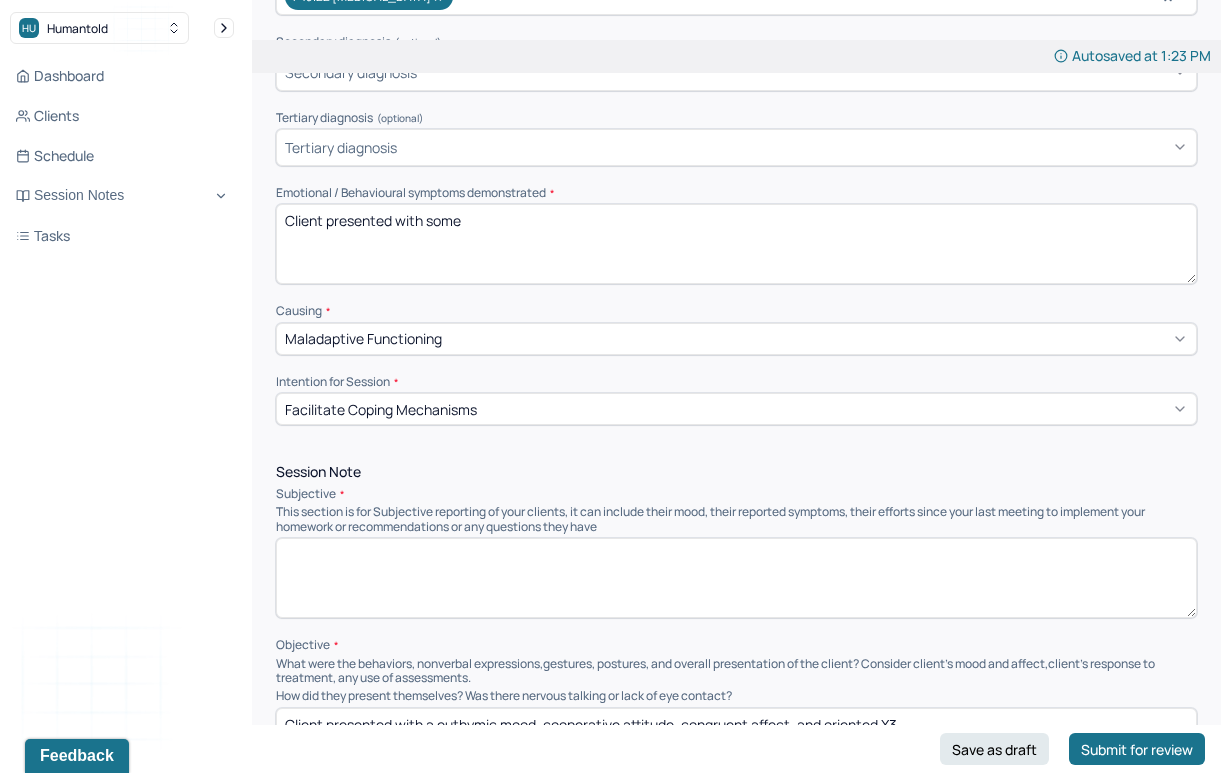 type 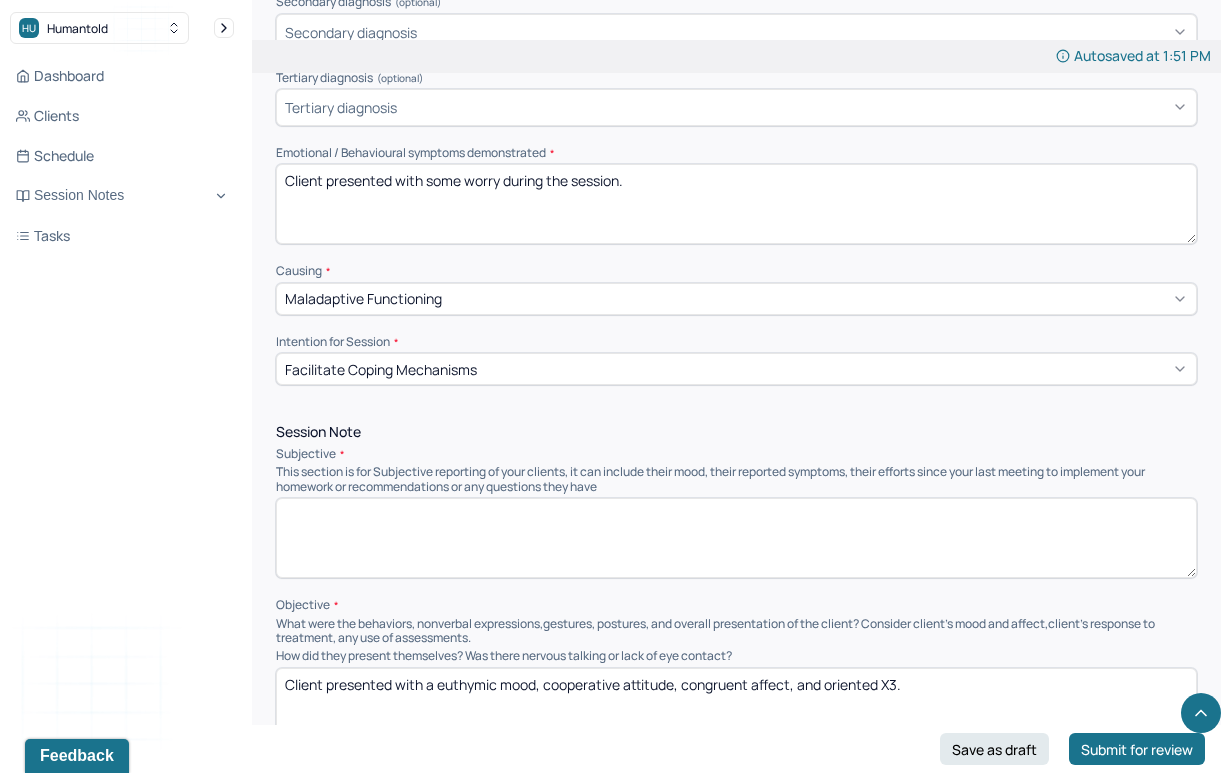 scroll, scrollTop: 629, scrollLeft: 0, axis: vertical 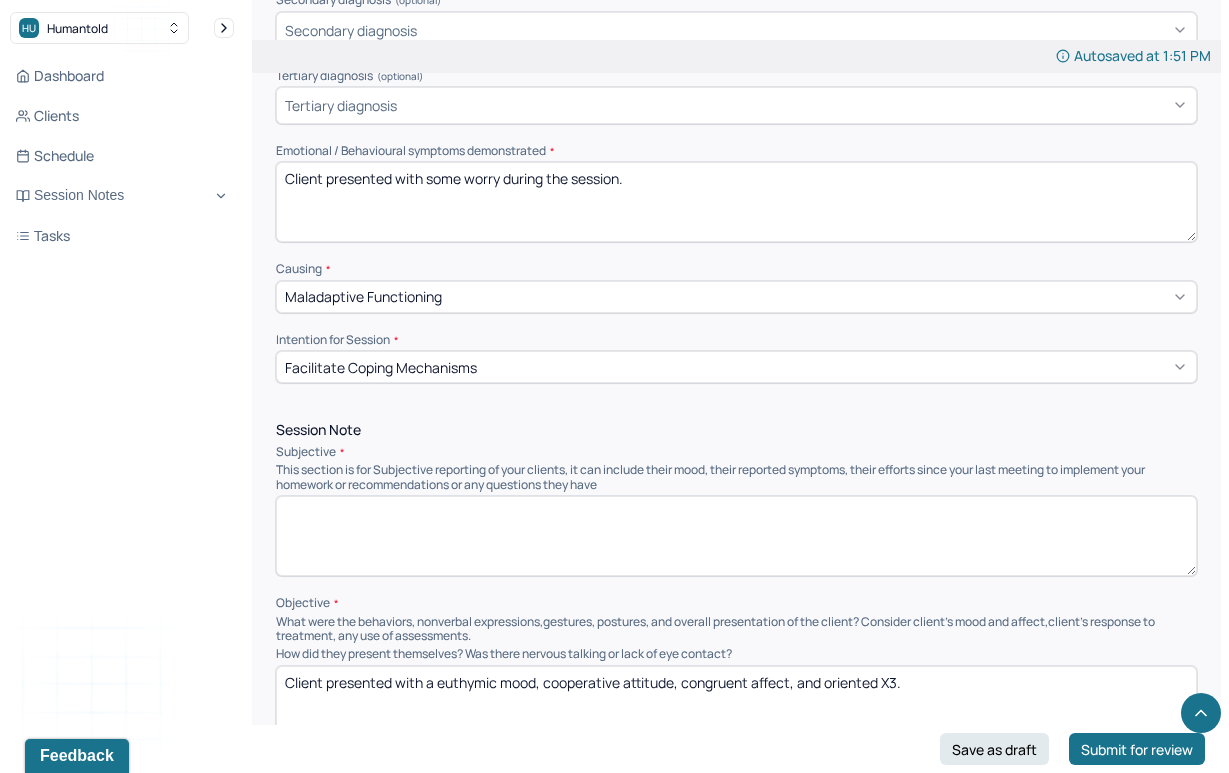 type on "Client presented with some worry during the session." 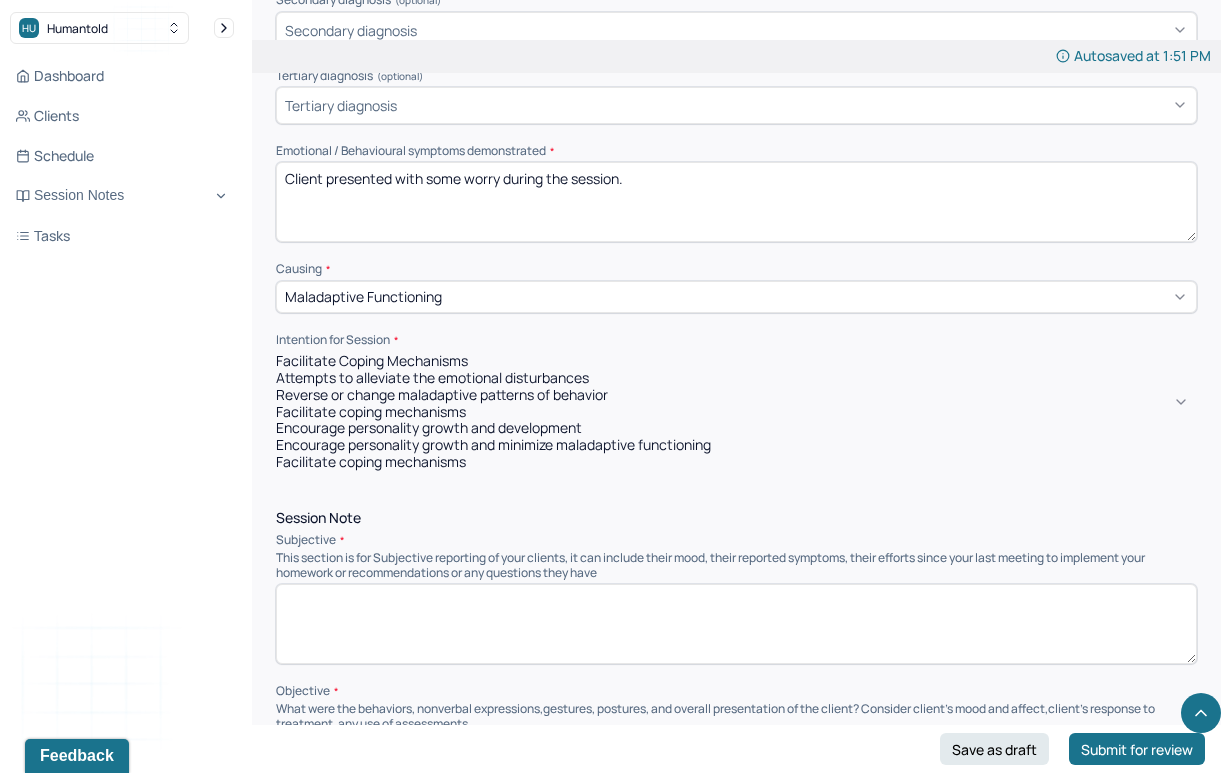 click on "Encourage personality growth and development" at bounding box center [736, 428] 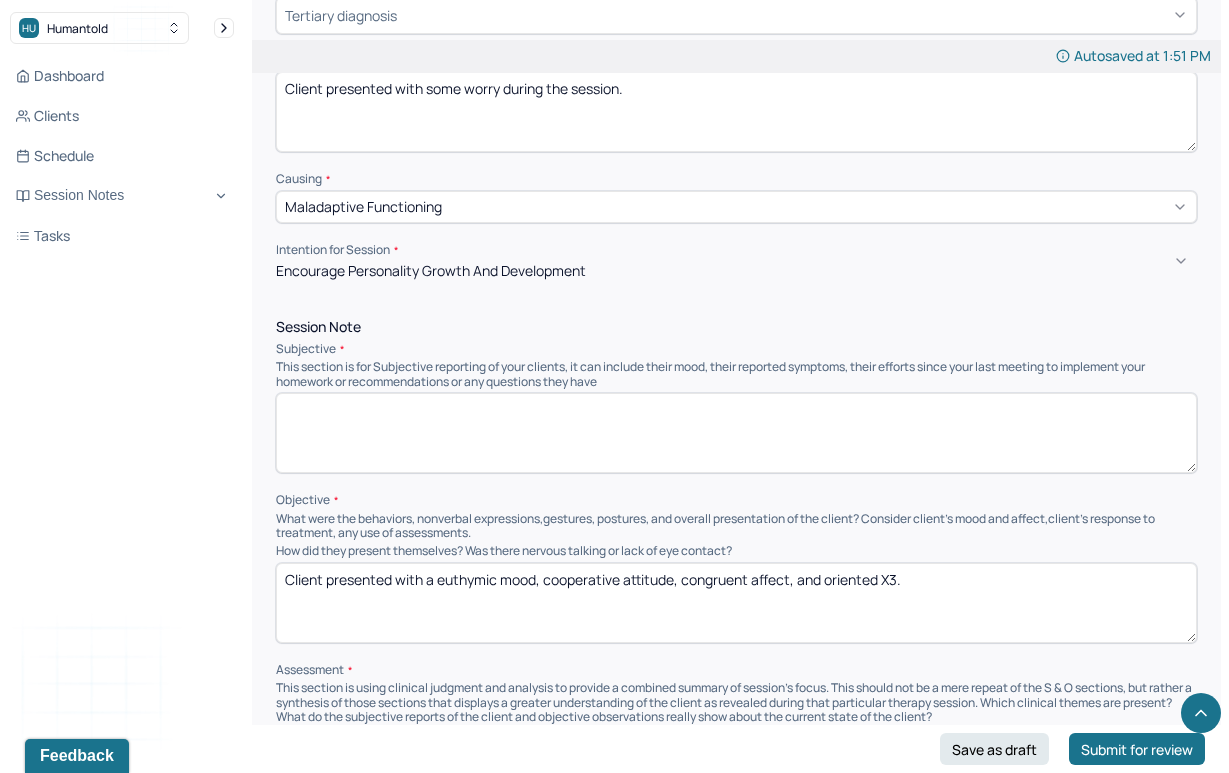 scroll, scrollTop: 743, scrollLeft: 0, axis: vertical 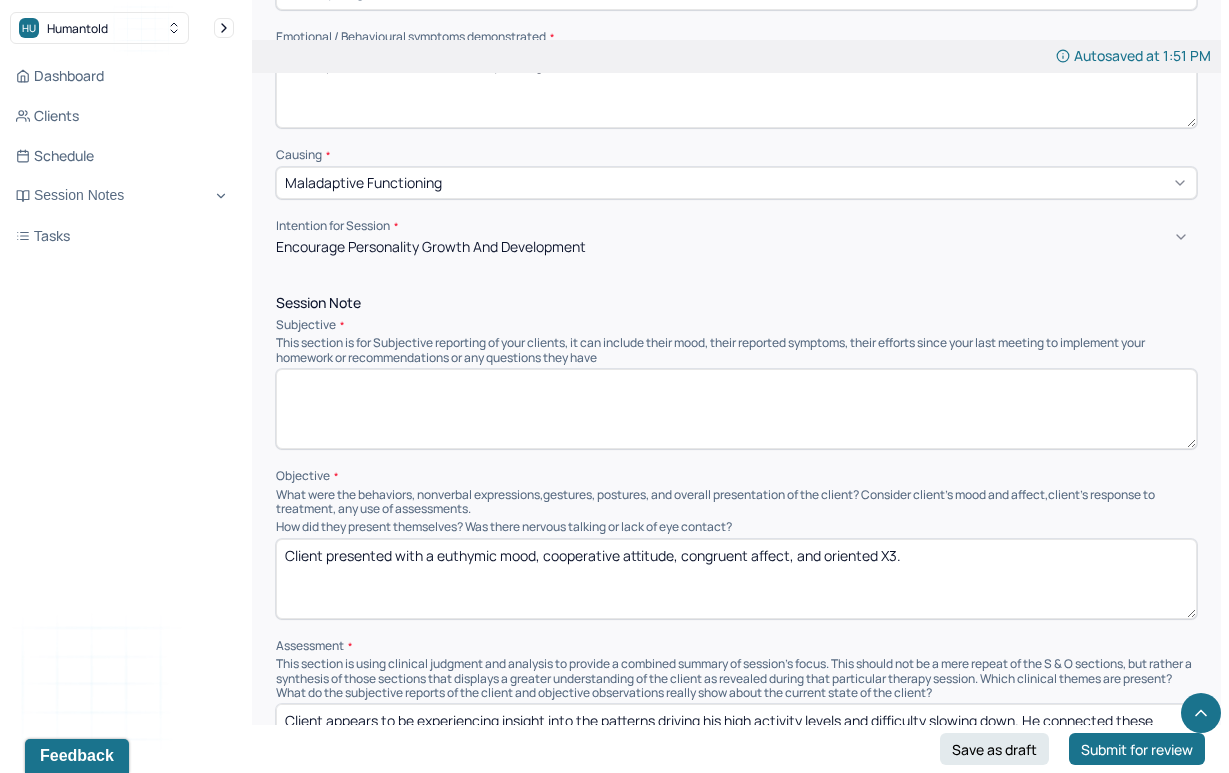 click at bounding box center (736, 409) 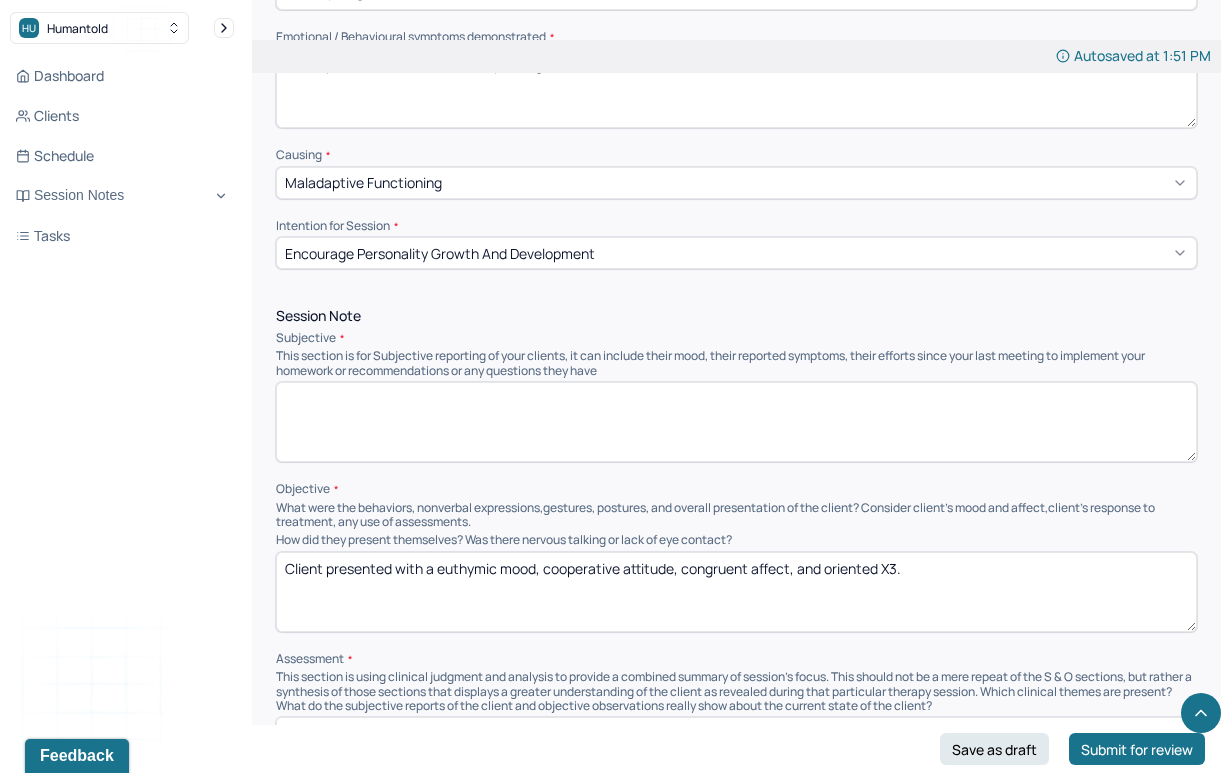 paste on "Client shared that he has had a busy few weeks and reflected on the role that [DEMOGRAPHIC_DATA] figures play in his life, noting similarities between friends and family members. He described a pattern of others not taking “no” for an answer, which results in him having limited space for himself. Client also noted a strong need to stay occupied." 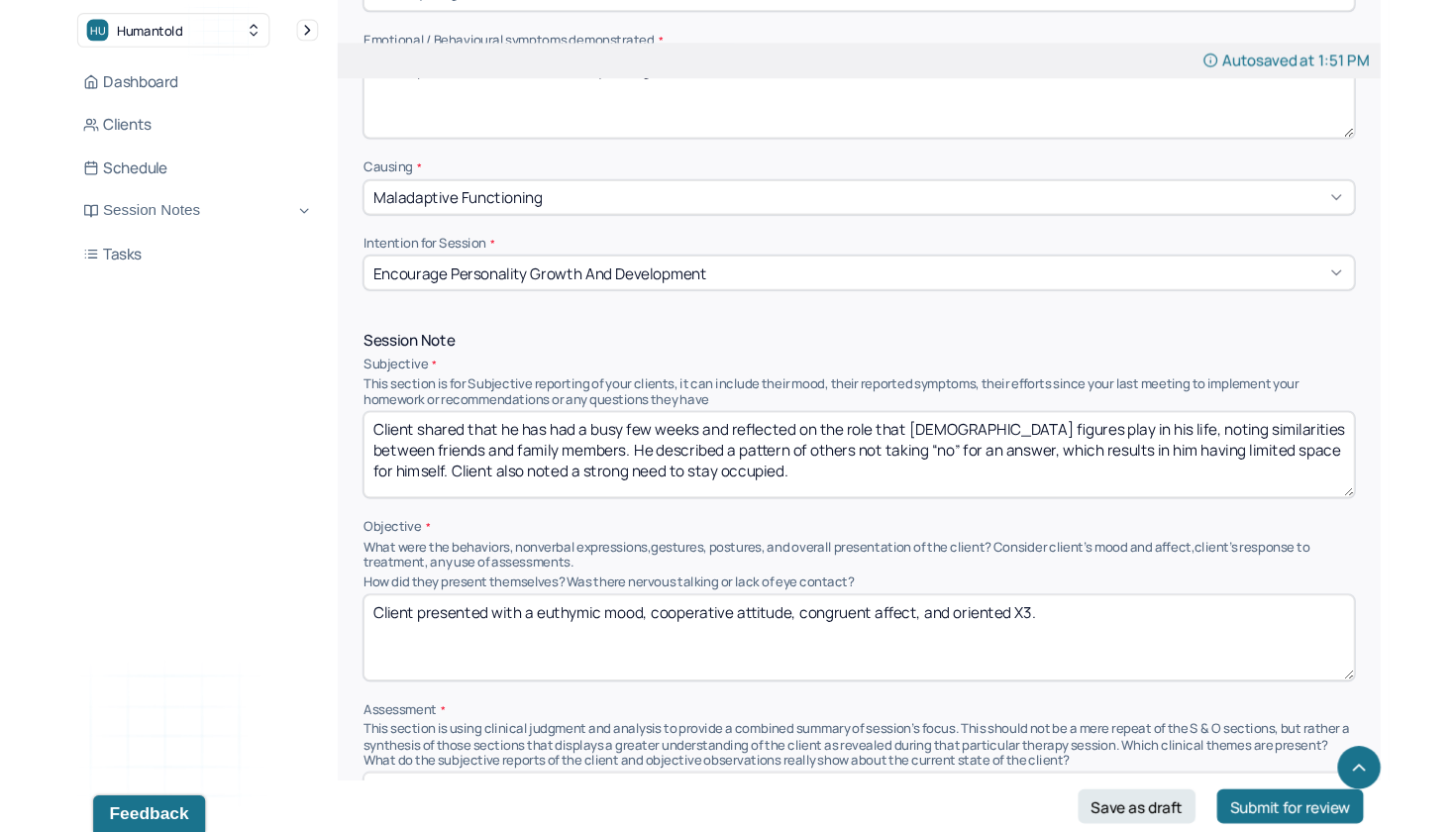 scroll, scrollTop: 0, scrollLeft: 0, axis: both 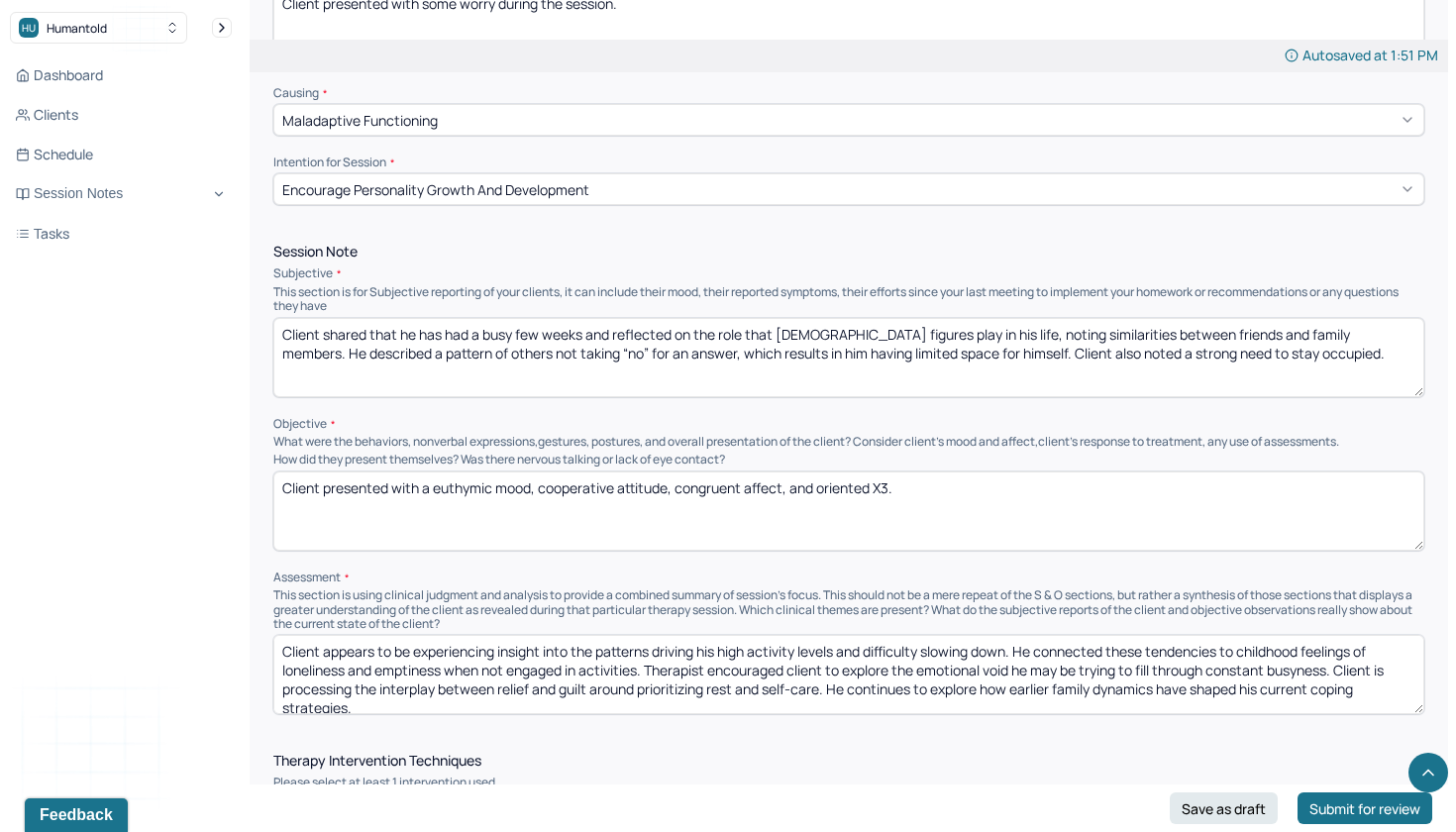 drag, startPoint x: 776, startPoint y: 323, endPoint x: 952, endPoint y: 323, distance: 176 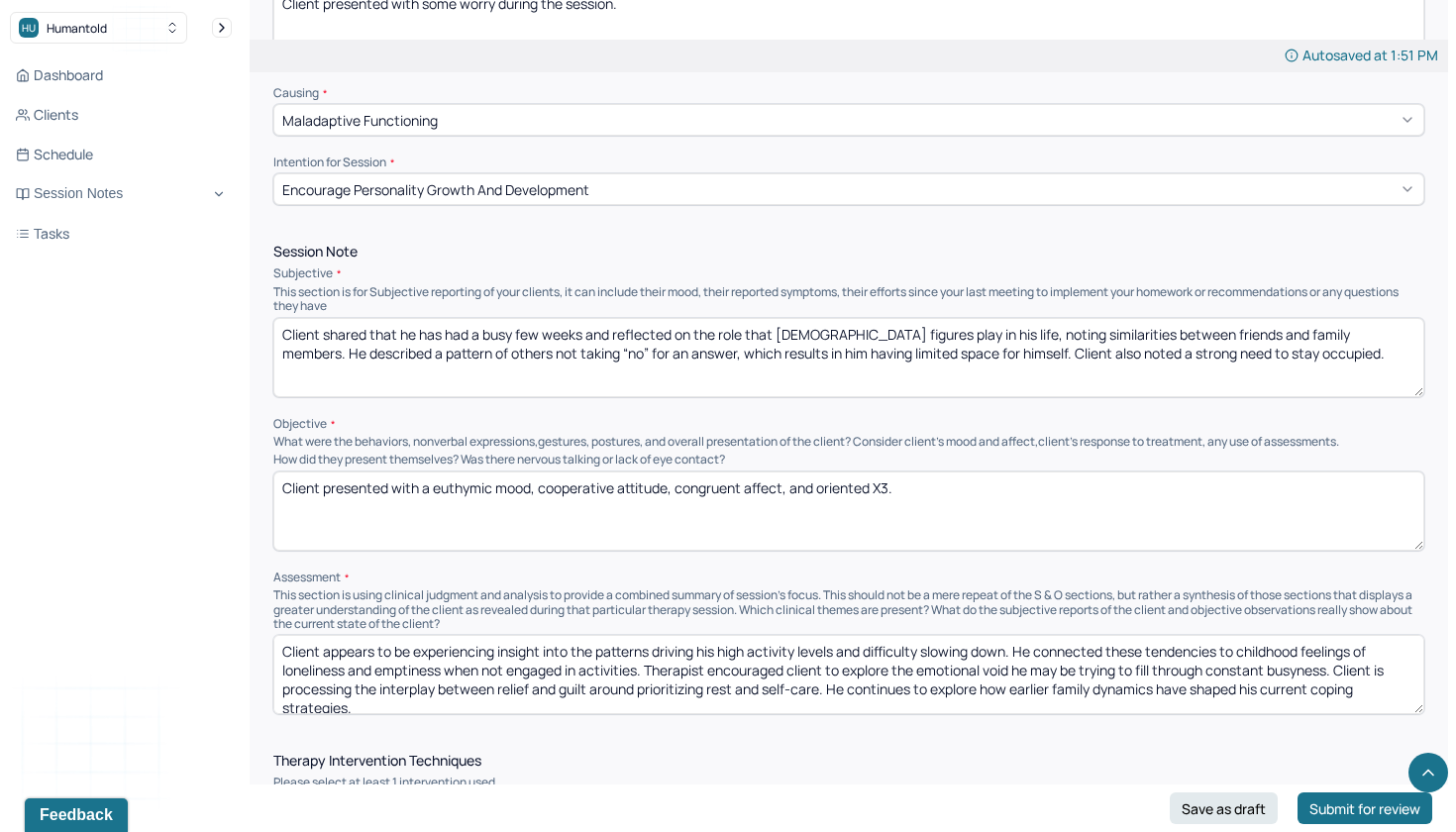 click on "Client shared that he has had a busy few weeks and reflected on the role that [DEMOGRAPHIC_DATA] figures play in his life, noting similarities between friends and family members. He described a pattern of others not taking “no” for an answer, which results in him having limited space for himself. Client also noted a strong need to stay occupied." at bounding box center (849, 358) 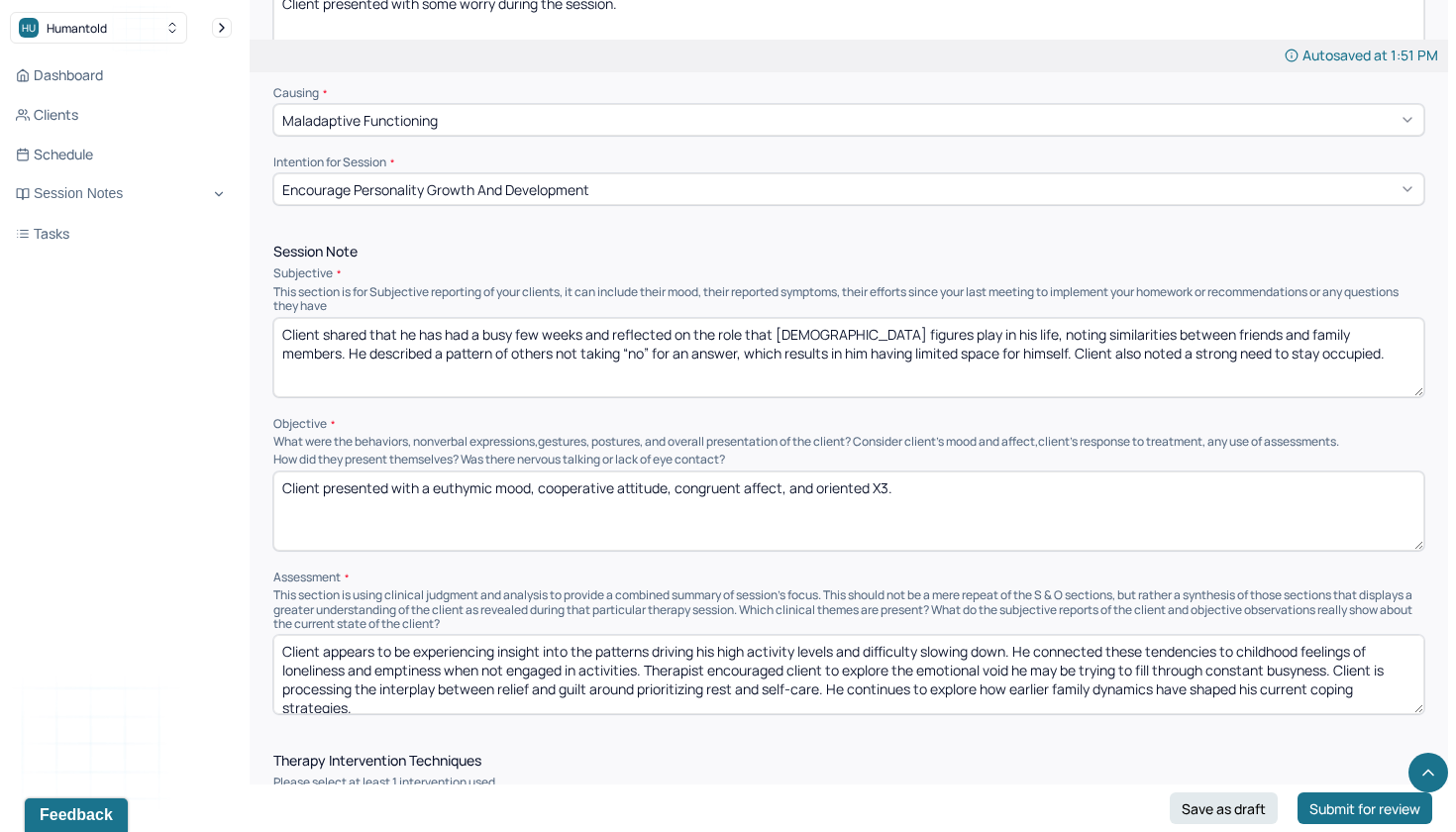 drag, startPoint x: 746, startPoint y: 323, endPoint x: 894, endPoint y: 327, distance: 148.05404 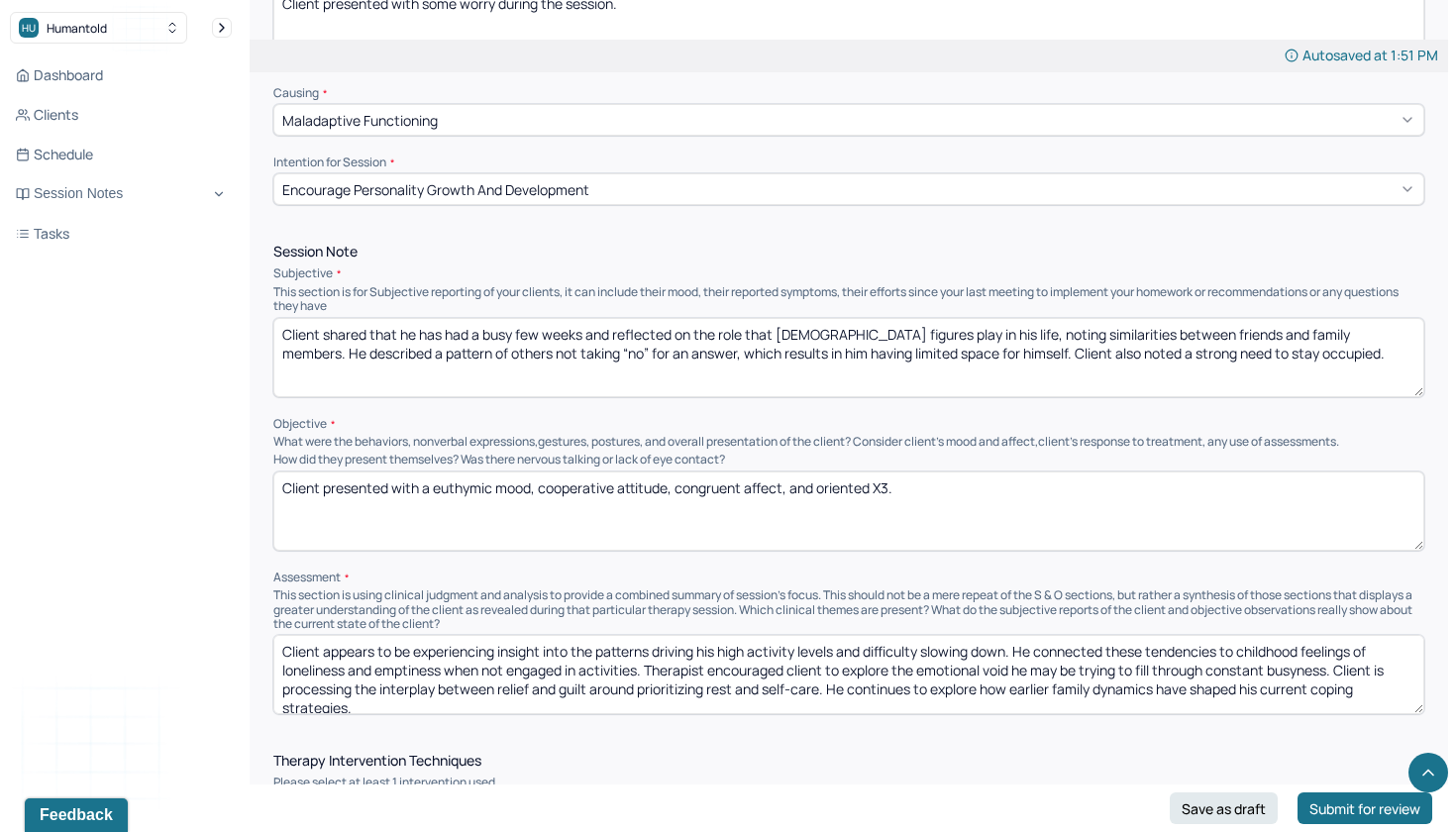 click on "Client shared that he has had a busy few weeks and reflected on the role that [DEMOGRAPHIC_DATA] figures play in his life, noting similarities between friends and family members. He described a pattern of others not taking “no” for an answer, which results in him having limited space for himself. Client also noted a strong need to stay occupied." at bounding box center (849, 358) 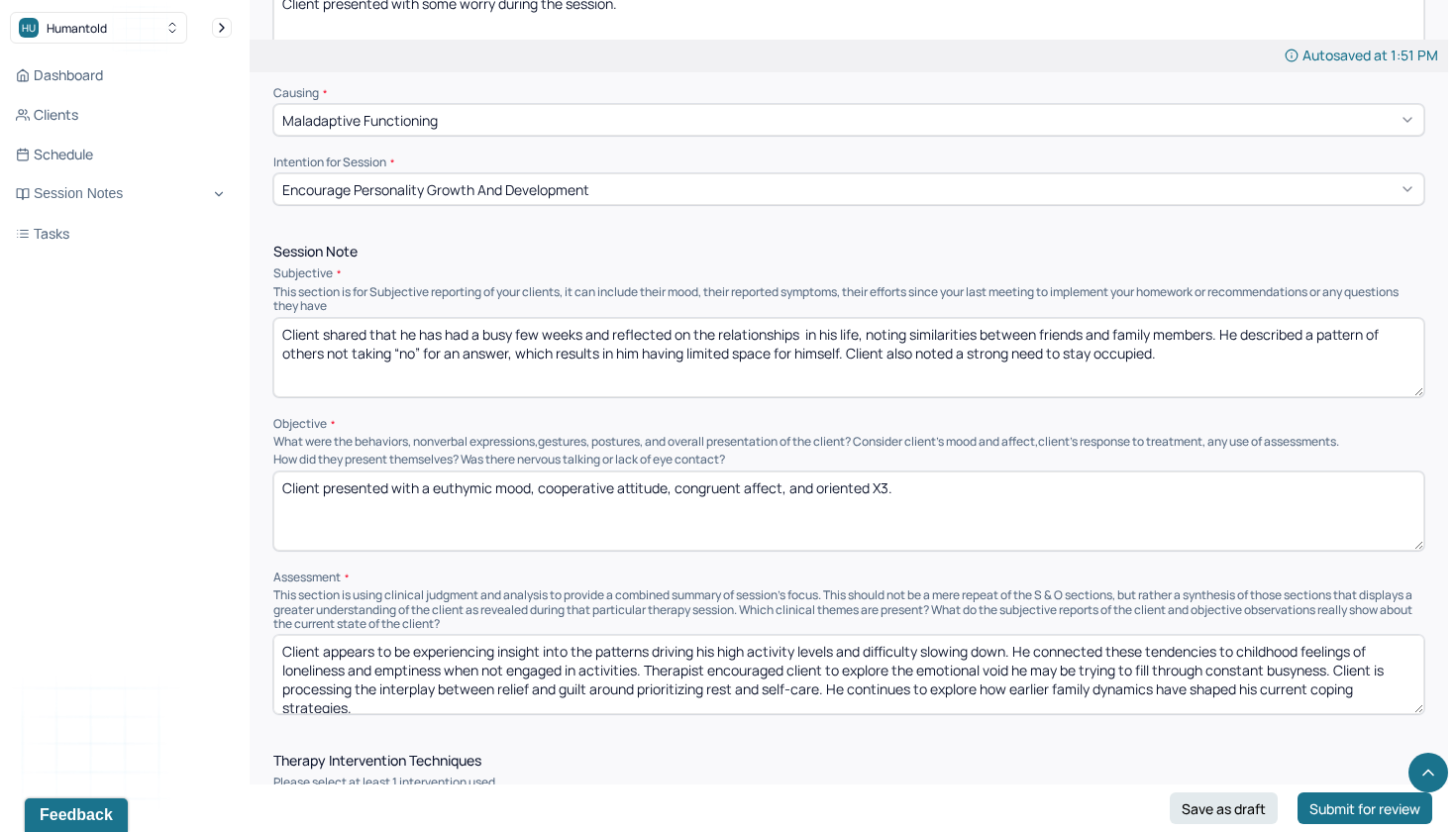 click on "Client shared that he has had a busy few weeks and reflected on the role that [DEMOGRAPHIC_DATA] figures play in his life, noting similarities between friends and family members. He described a pattern of others not taking “no” for an answer, which results in him having limited space for himself. Client also noted a strong need to stay occupied." at bounding box center (849, 358) 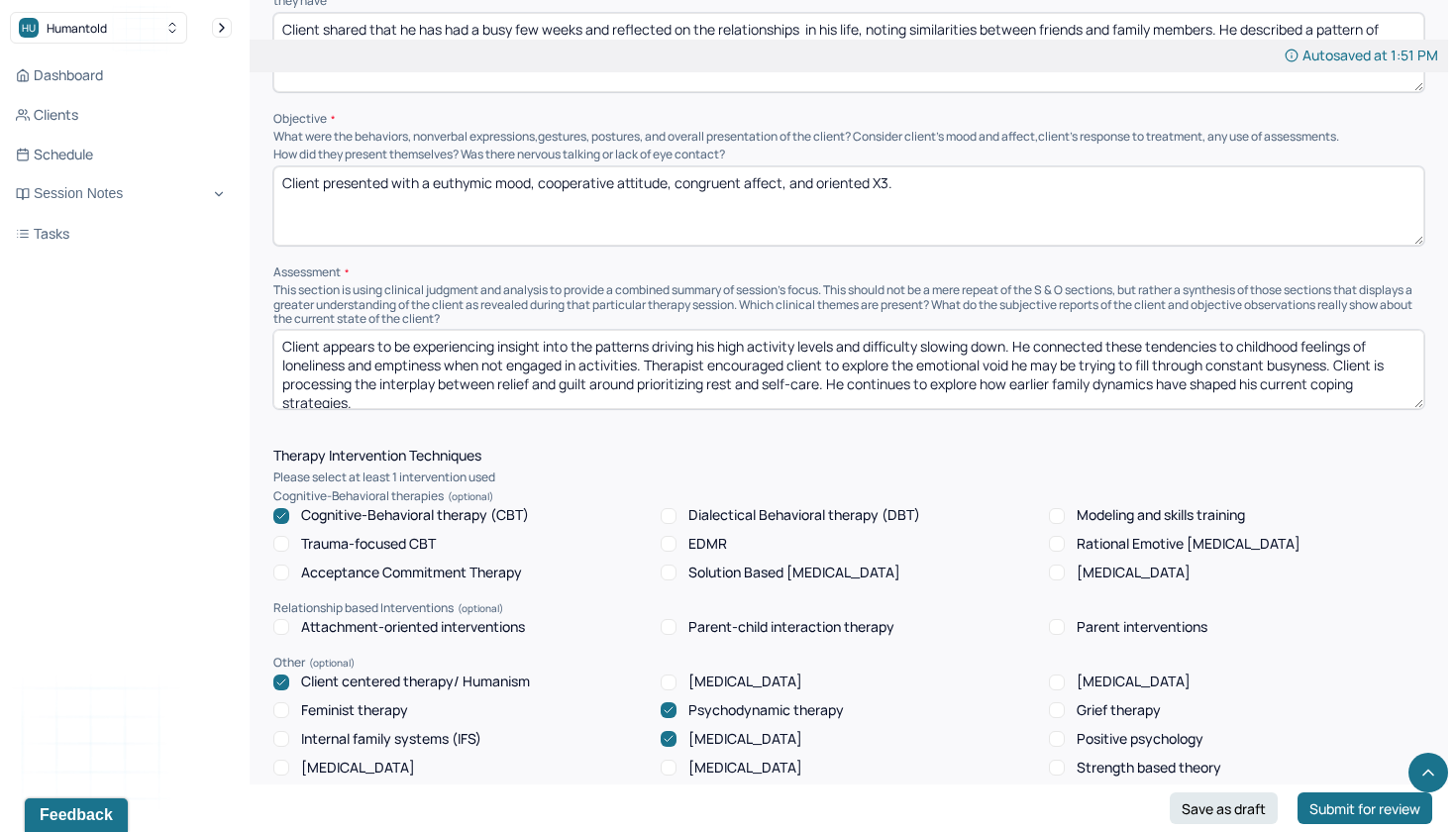 scroll, scrollTop: 1045, scrollLeft: 0, axis: vertical 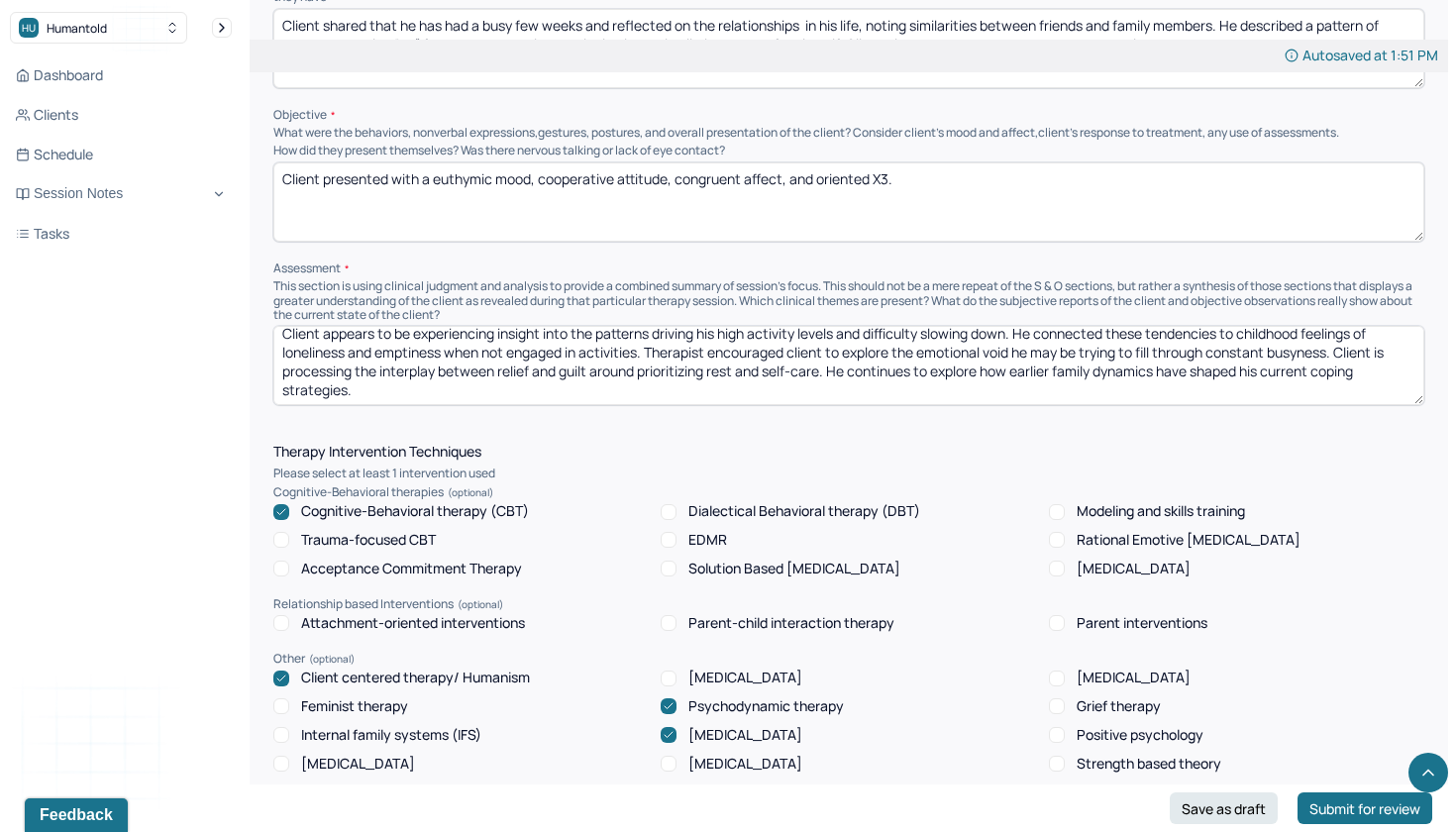 type on "Client shared that he has had a busy few weeks and reflected on the relationships  in his life, noting similarities between friends and family members. He described a pattern of others not taking “no” for an answer, which results in him having limited space for himself. Client also noted a strong need to stay occupied." 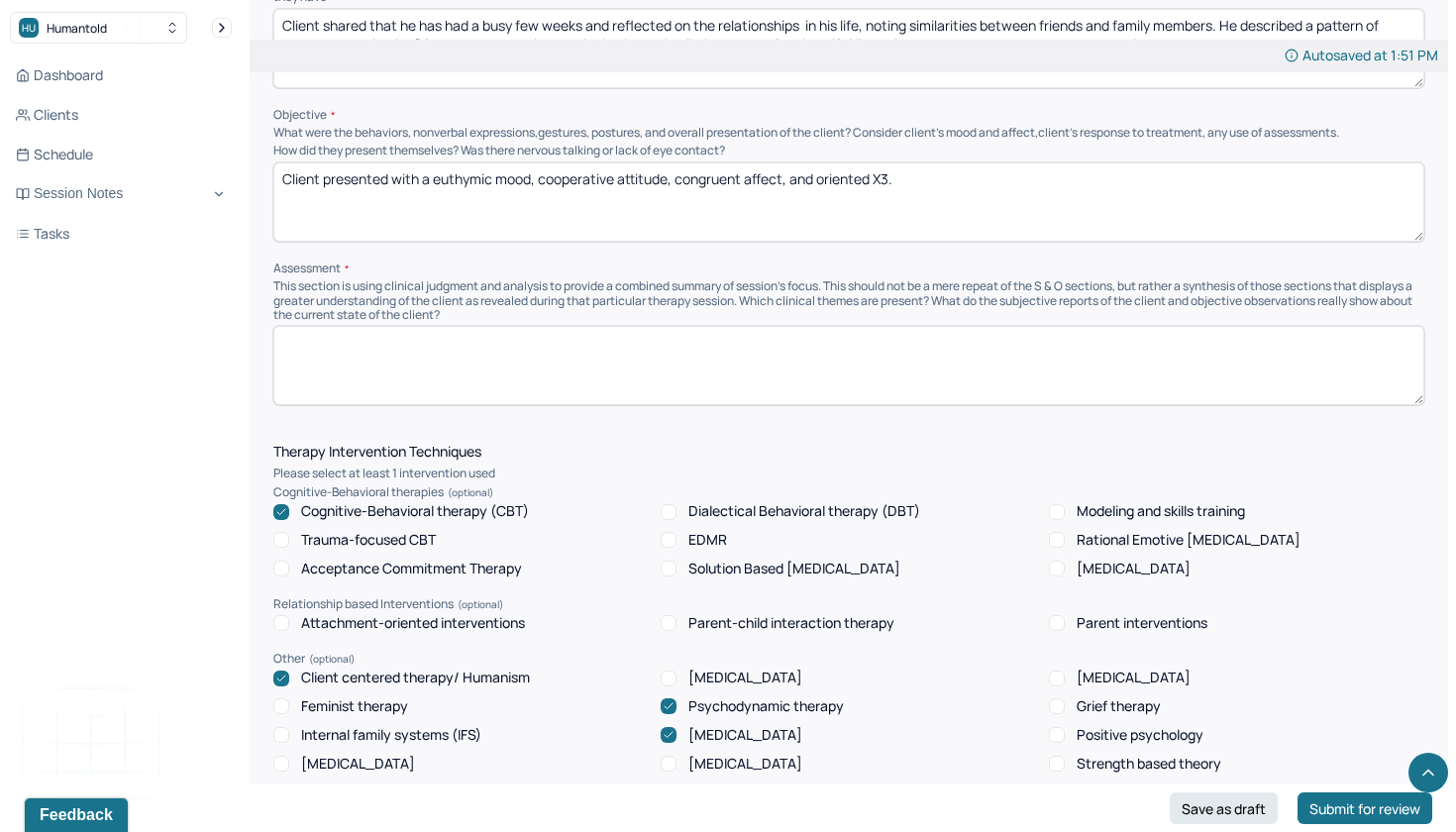 scroll, scrollTop: 0, scrollLeft: 0, axis: both 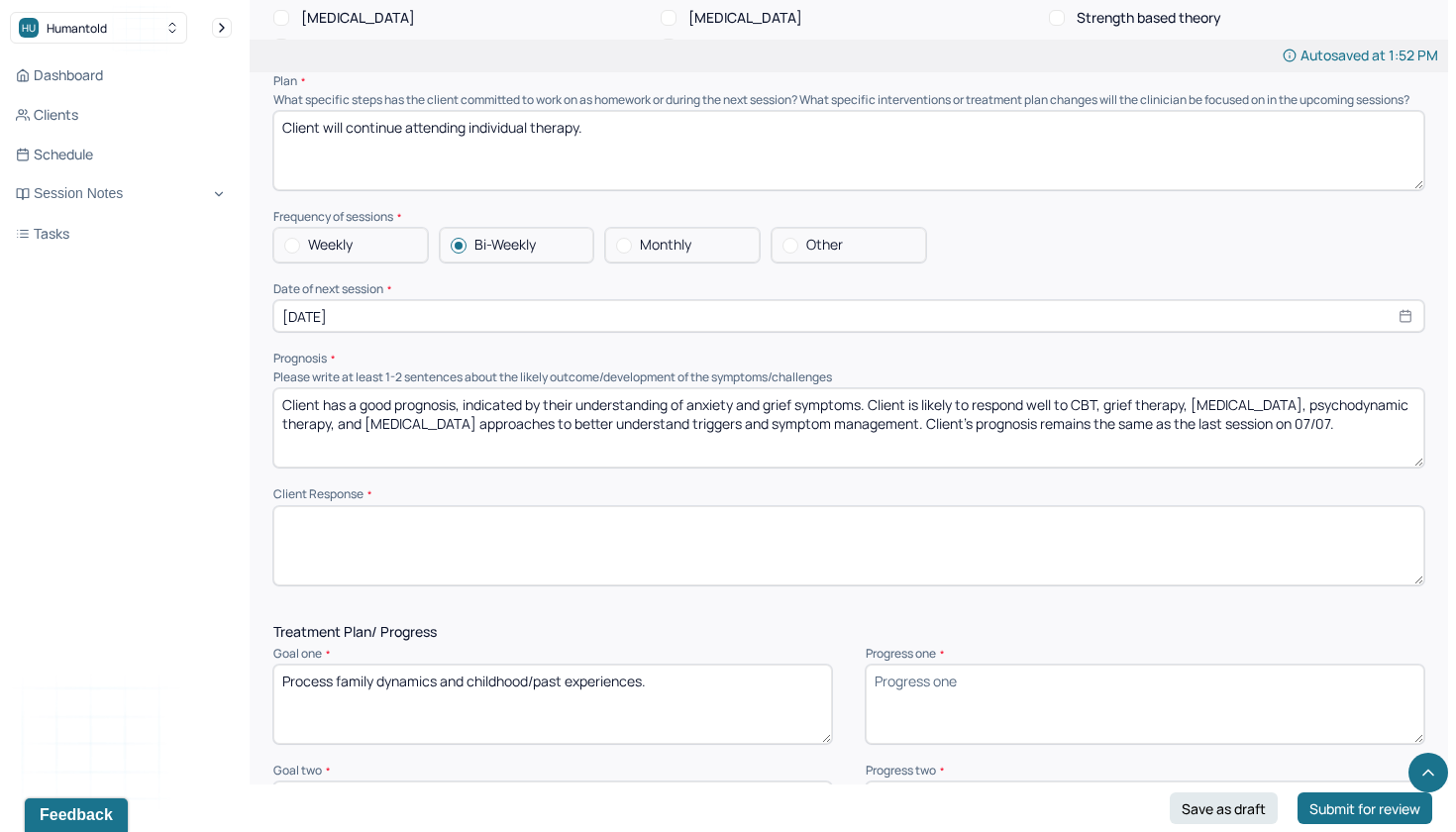 type on "Client appears to be navigating recurring relational patterns where he feels pressured to be constantly available to others. There may be unresolved issues around boundaries and autonomy in relationships, potentially linked to past experiences with important [DEMOGRAPHIC_DATA] figures. He also acknowledged a tendency to seek out people who rely on him, which could be reinforcing a cycle of emotional depletion. Client expressed insight into feelings of abandonment and being drawn to familiar, yet undesired, relational dynamics." 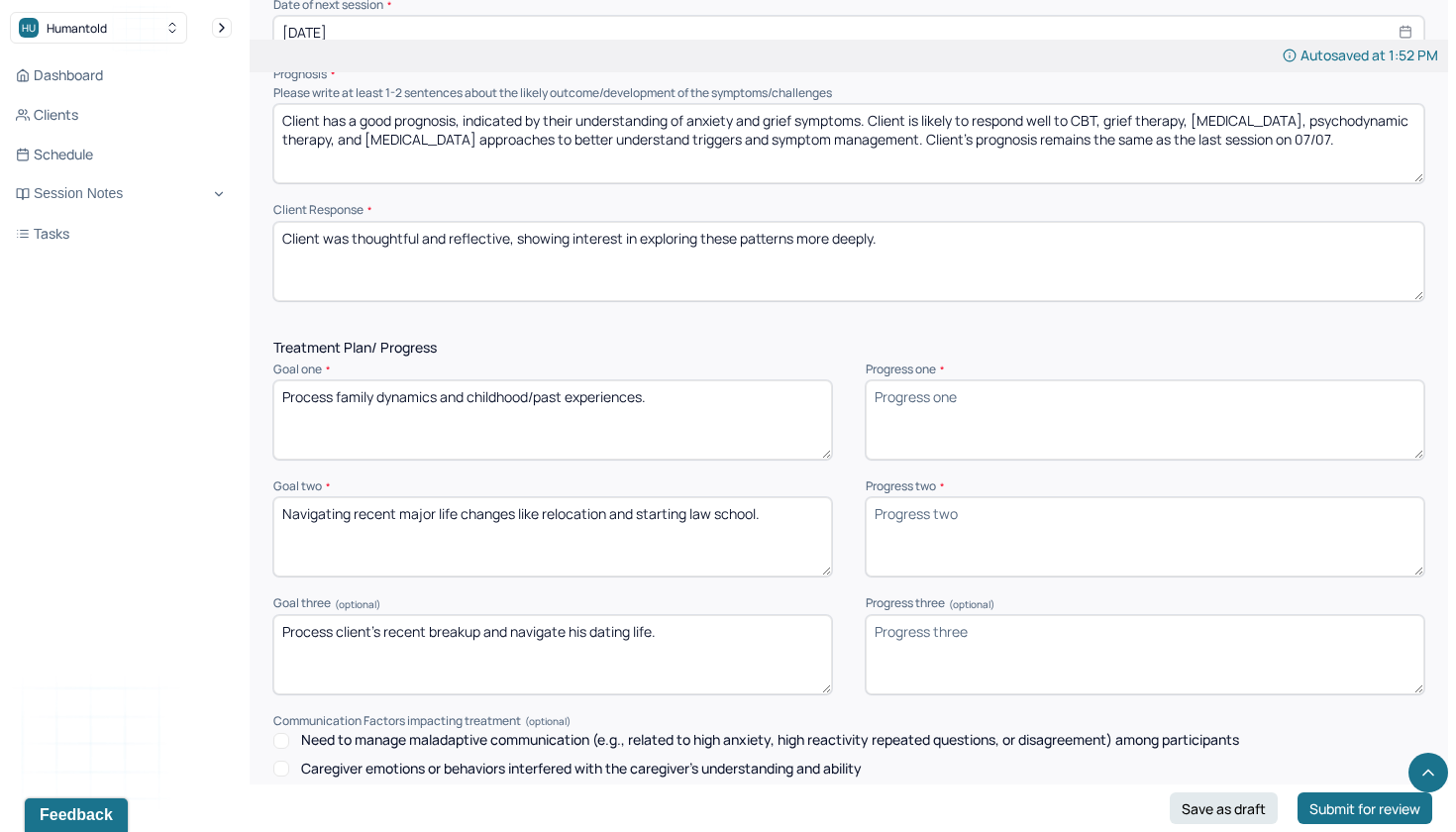 scroll, scrollTop: 2081, scrollLeft: 0, axis: vertical 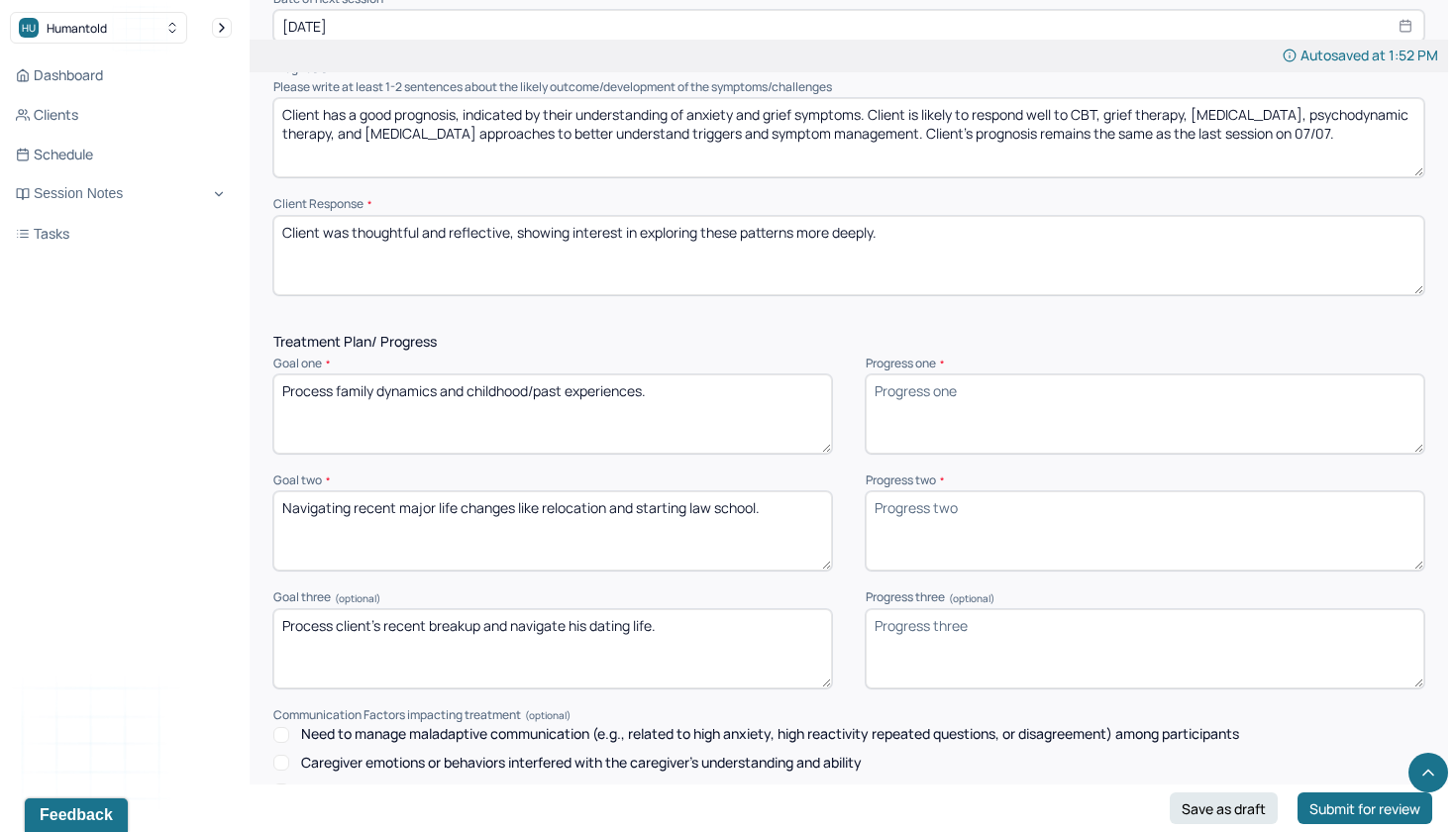 type on "Client was thoughtful and reflective, showing interest in exploring these patterns more deeply." 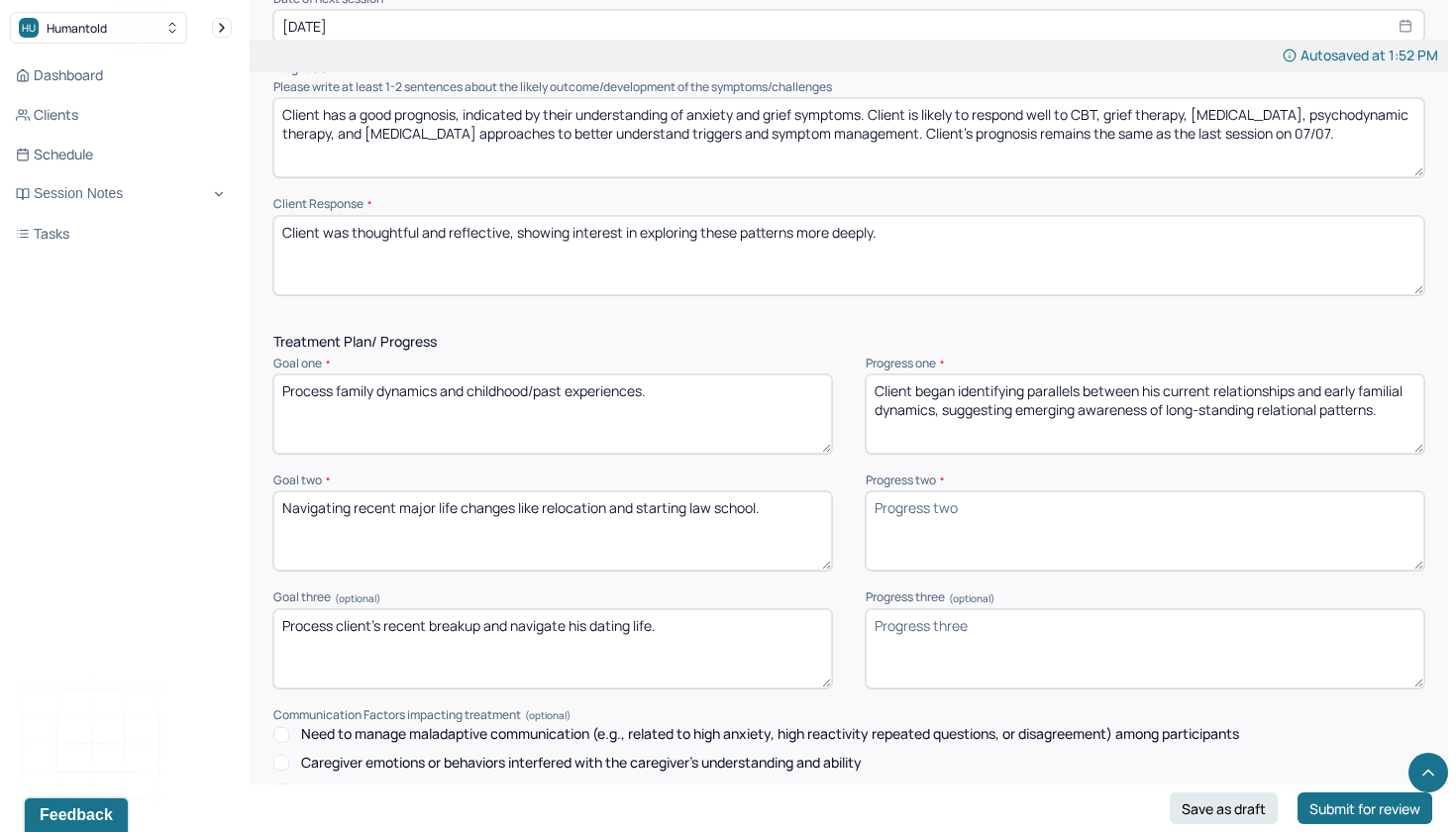 type on "Client began identifying parallels between his current relationships and early familial dynamics, suggesting emerging awareness of long-standing relational patterns." 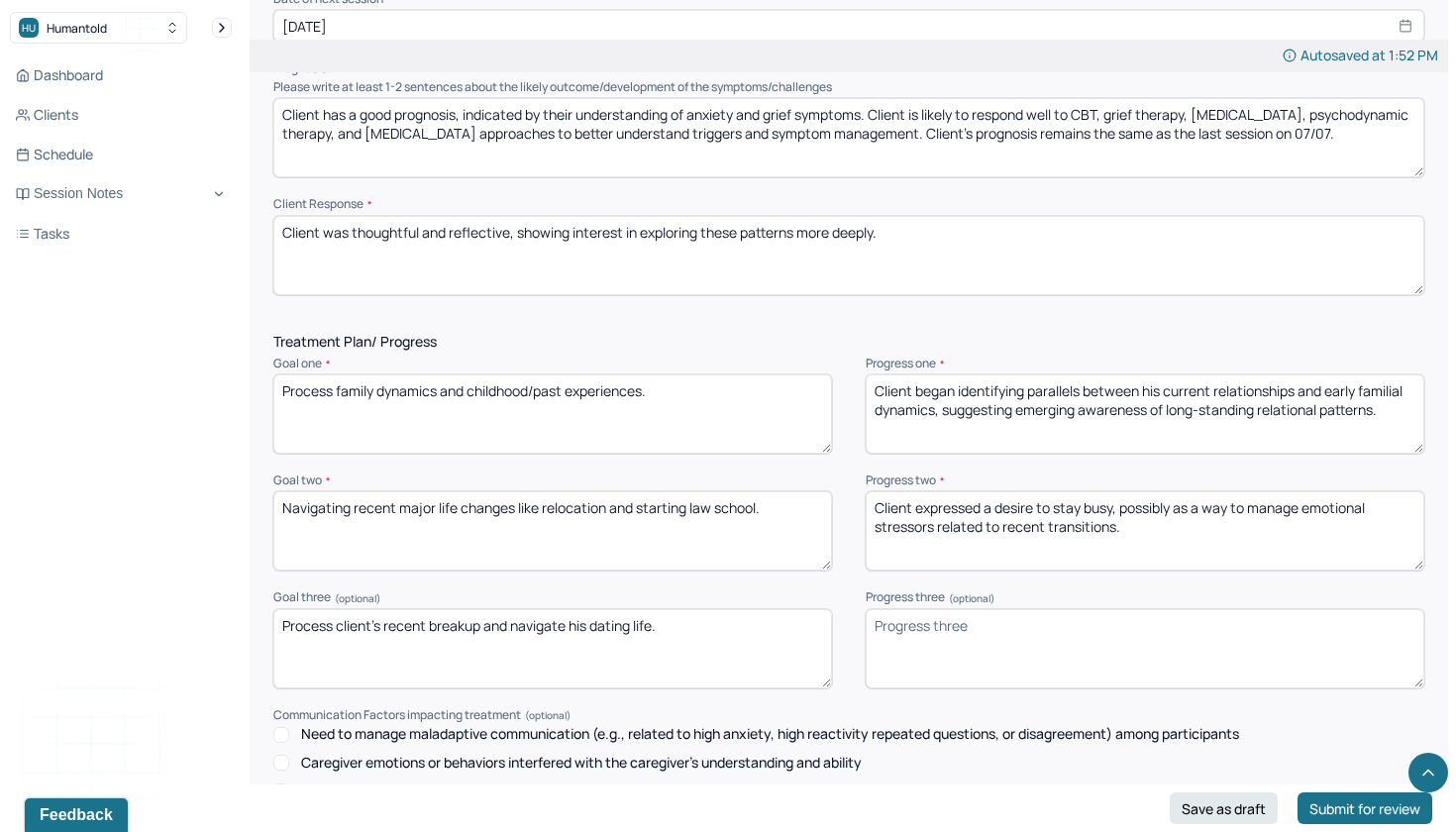 type on "Client expressed a desire to stay busy, possibly as a way to manage emotional stressors related to recent transitions." 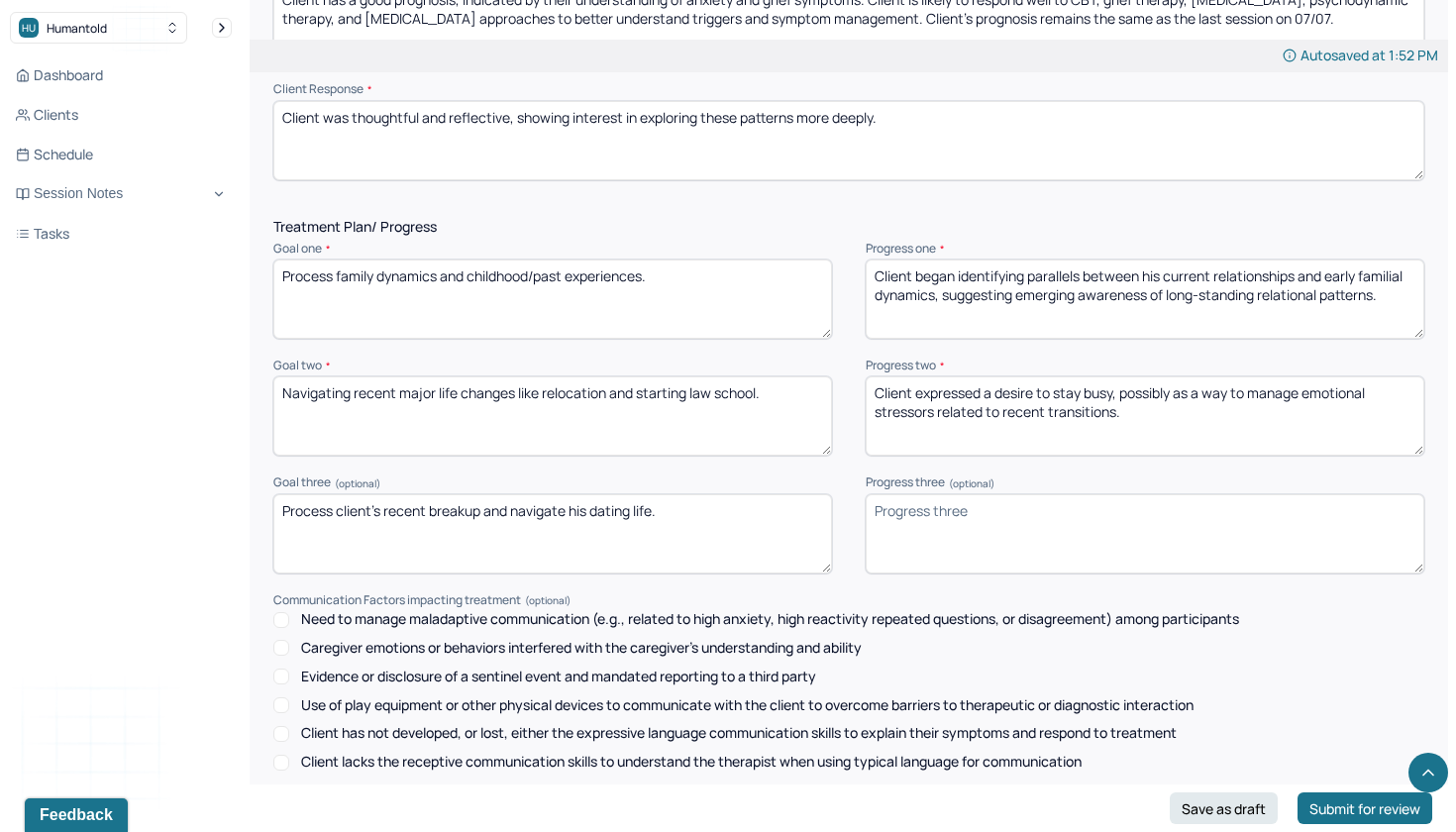 scroll, scrollTop: 2218, scrollLeft: 0, axis: vertical 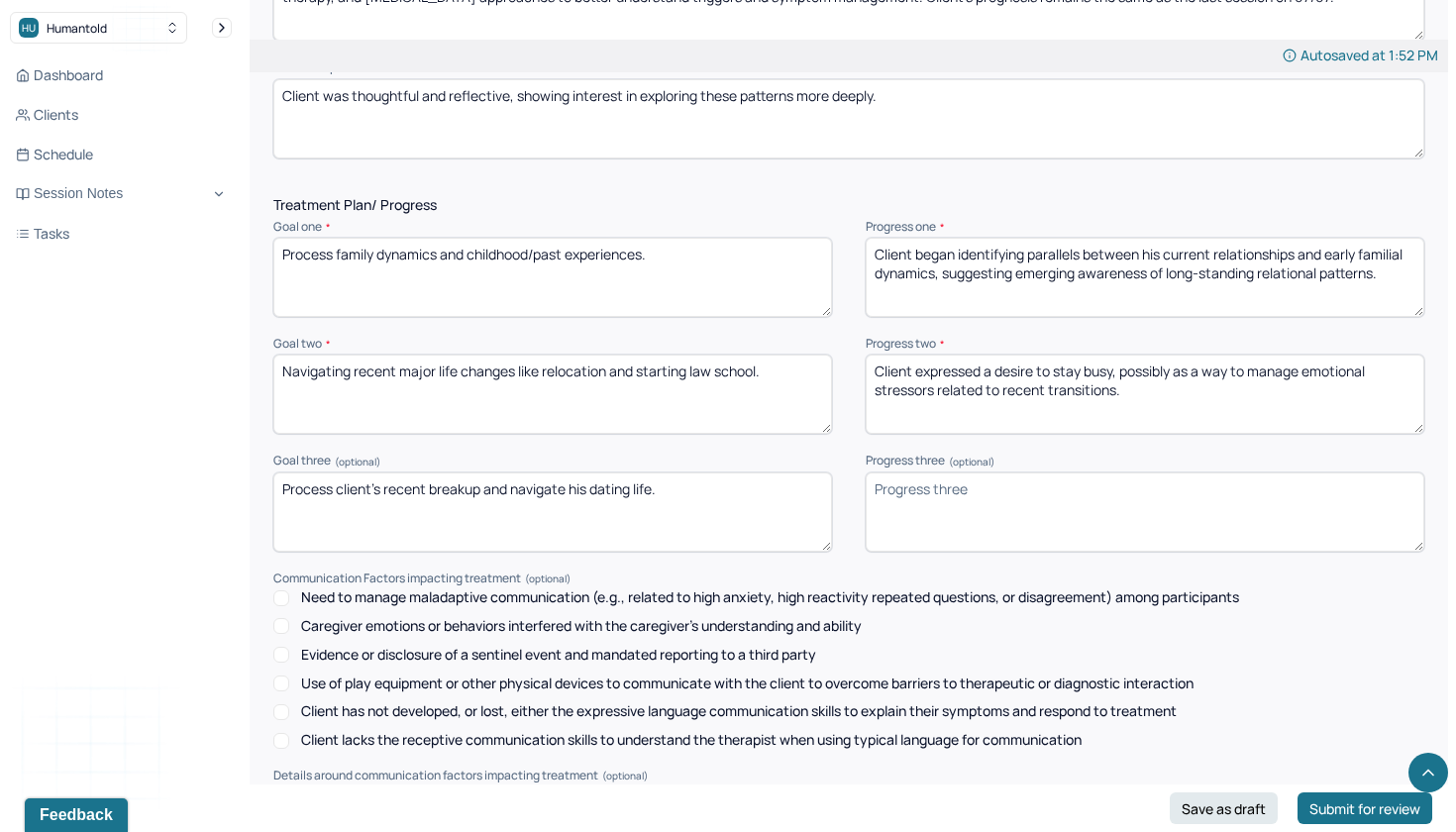 click on "Progress three (optional)" at bounding box center [1145, 512] 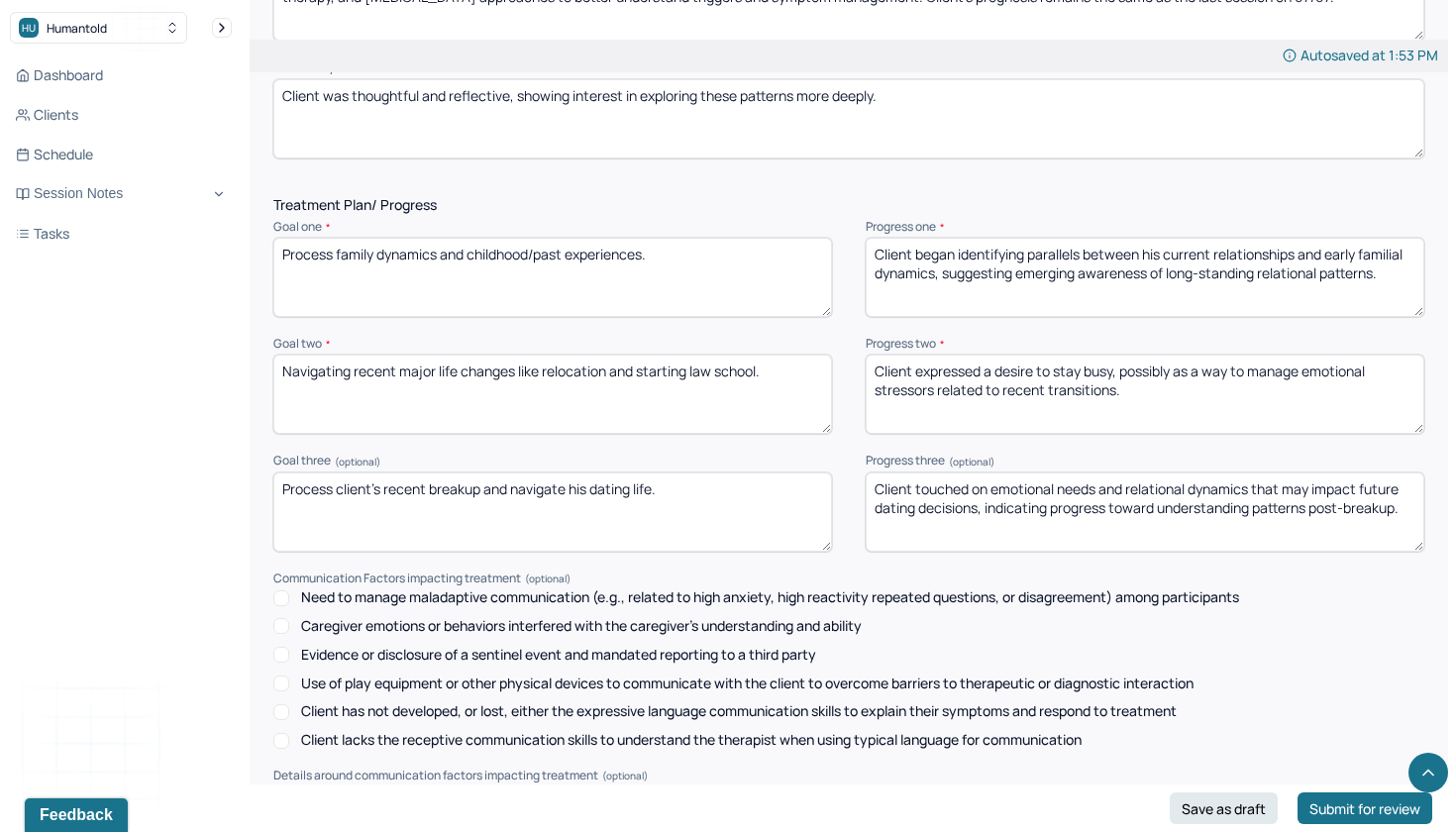 drag, startPoint x: 988, startPoint y: 493, endPoint x: 1387, endPoint y: 509, distance: 399.3207 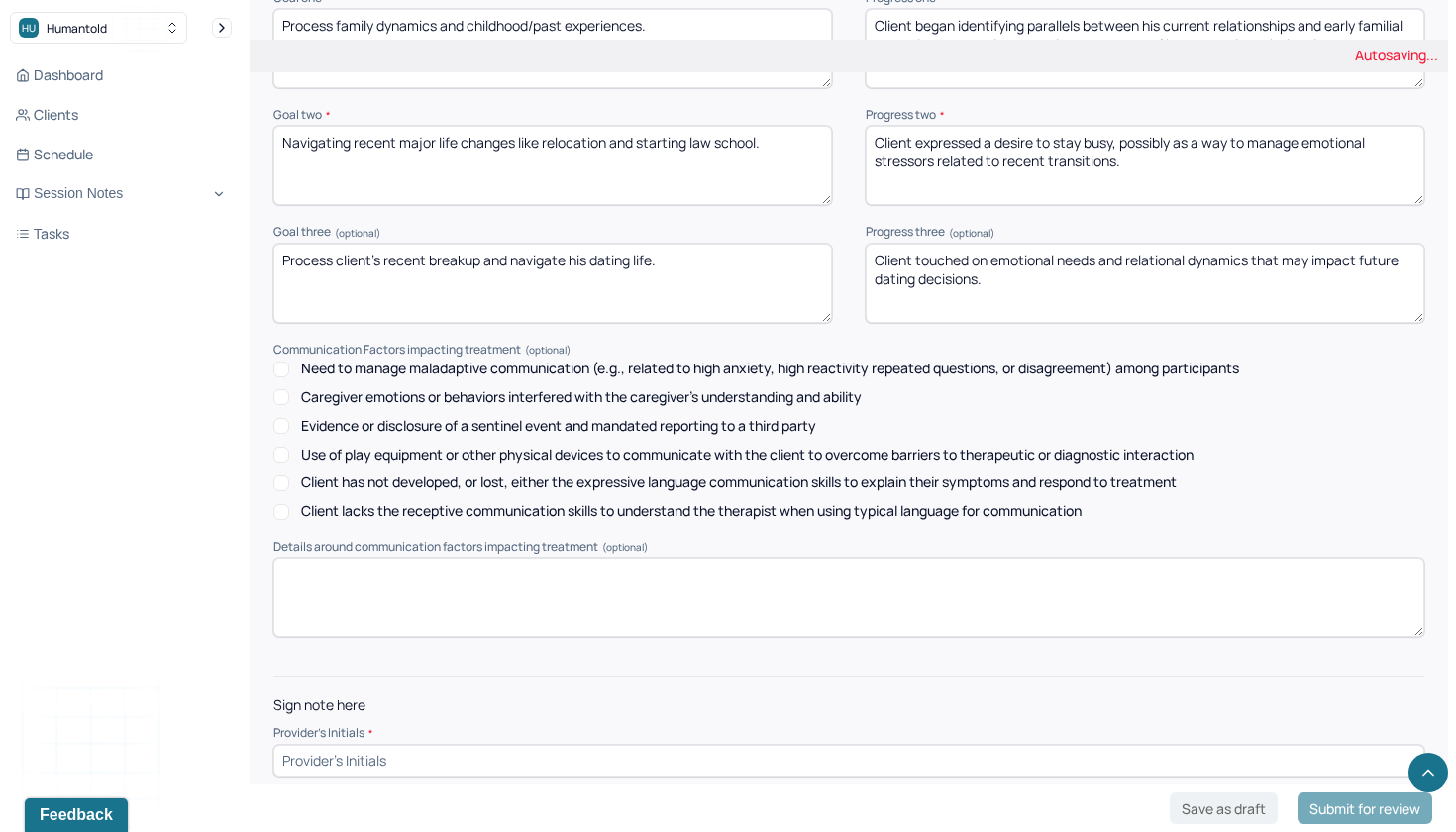 scroll, scrollTop: 2445, scrollLeft: 0, axis: vertical 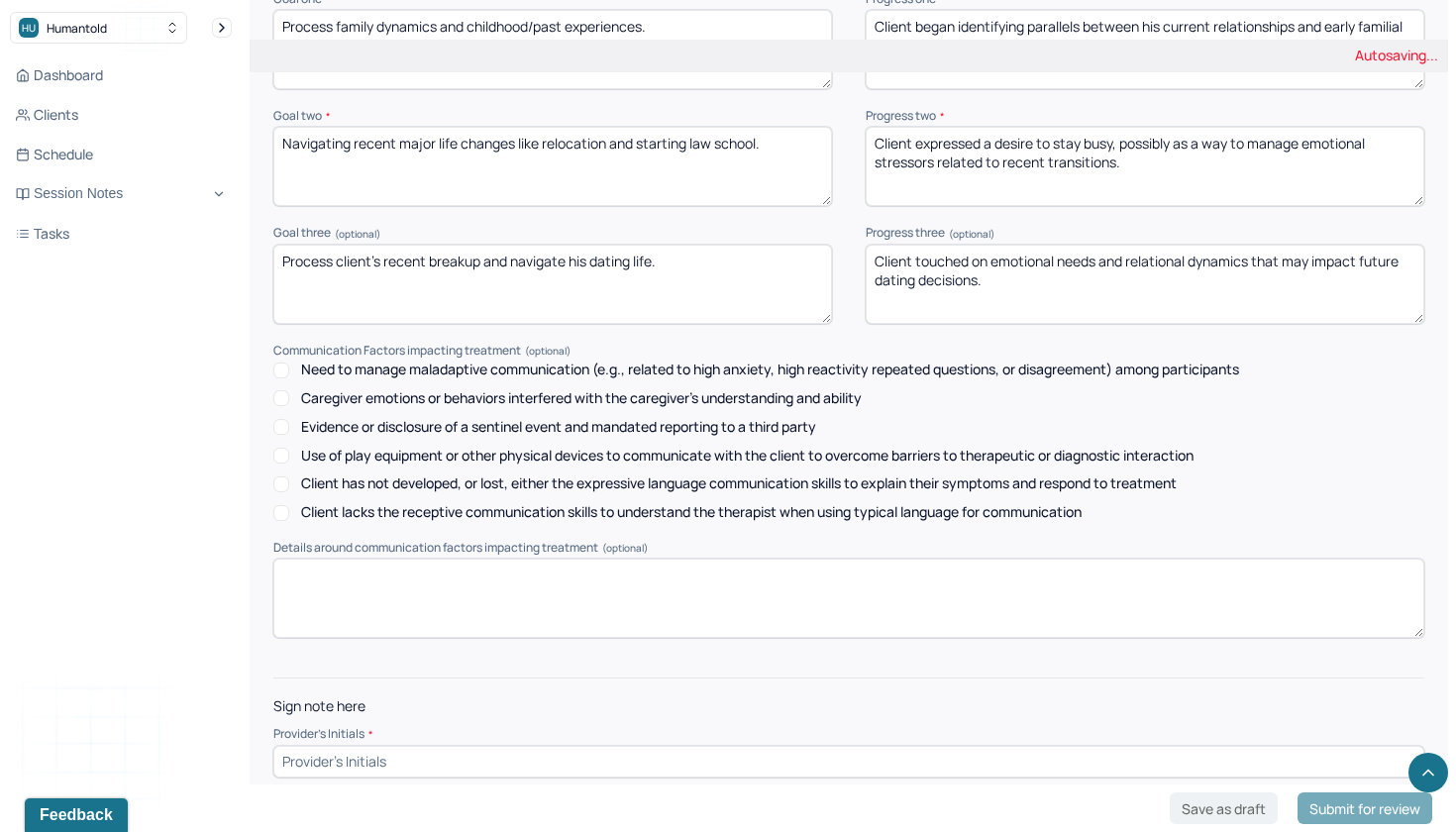 type on "Client touched on emotional needs and relational dynamics that may impact future dating decisions." 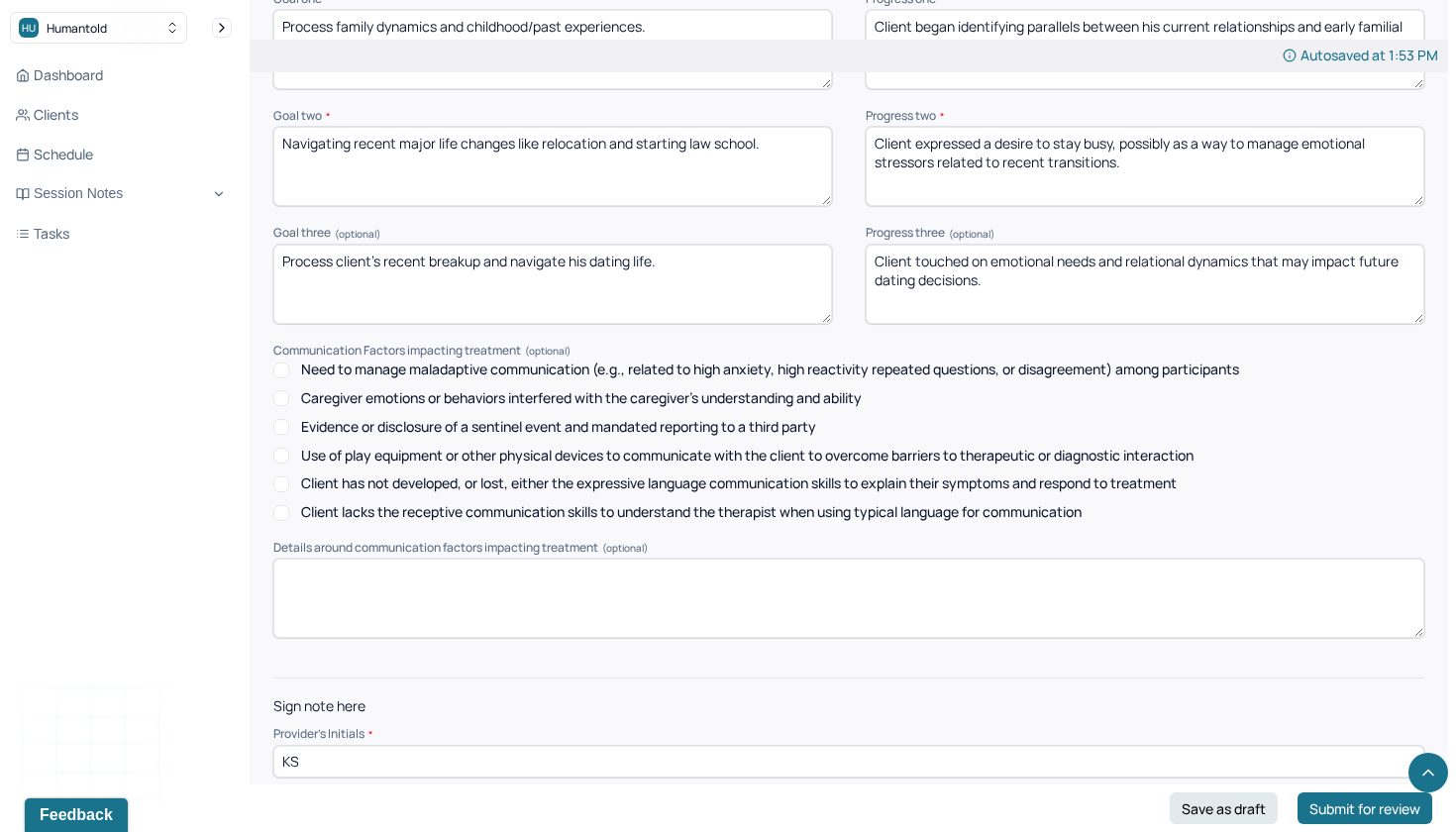 type on "KS" 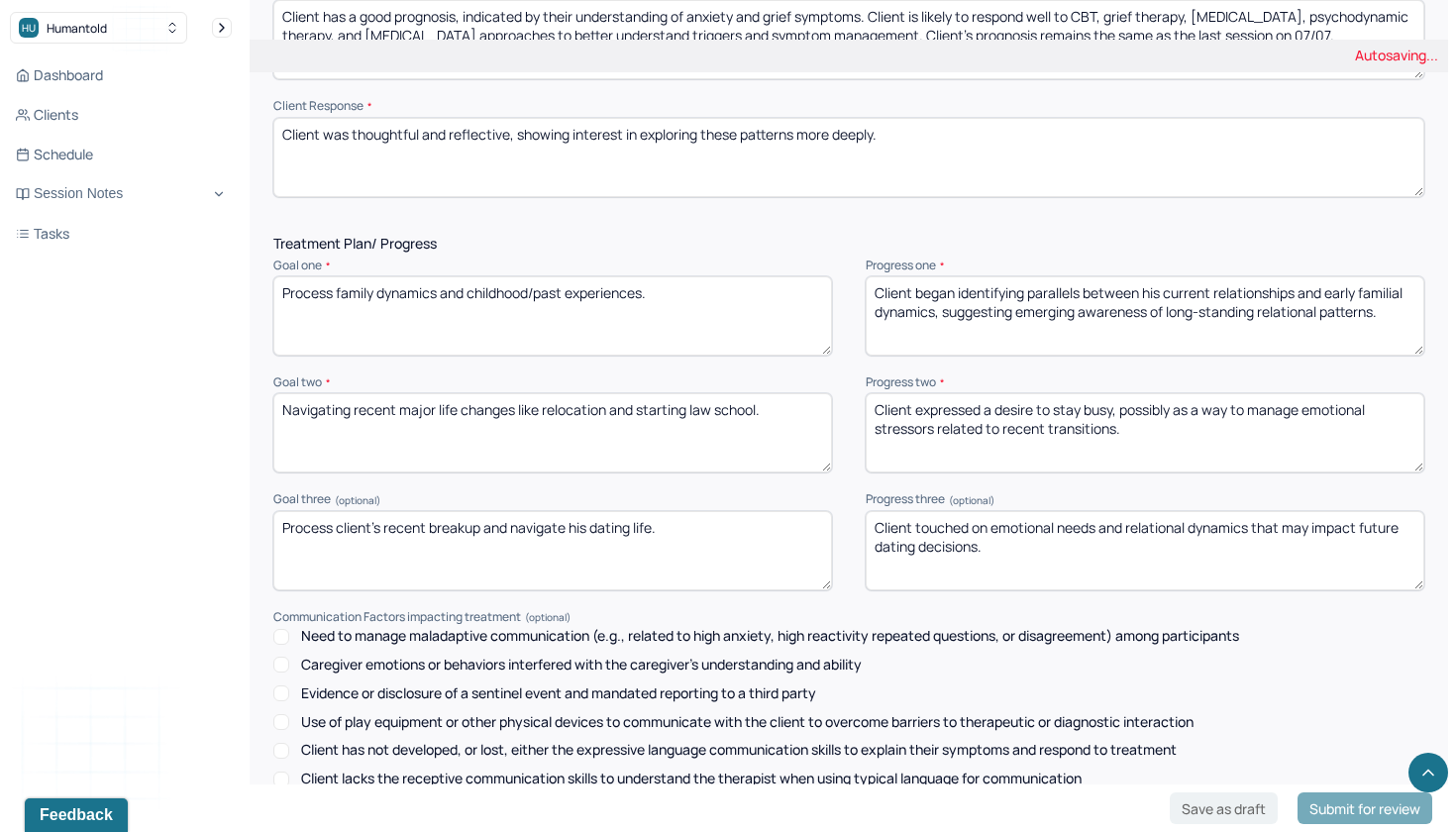 scroll, scrollTop: 2374, scrollLeft: 0, axis: vertical 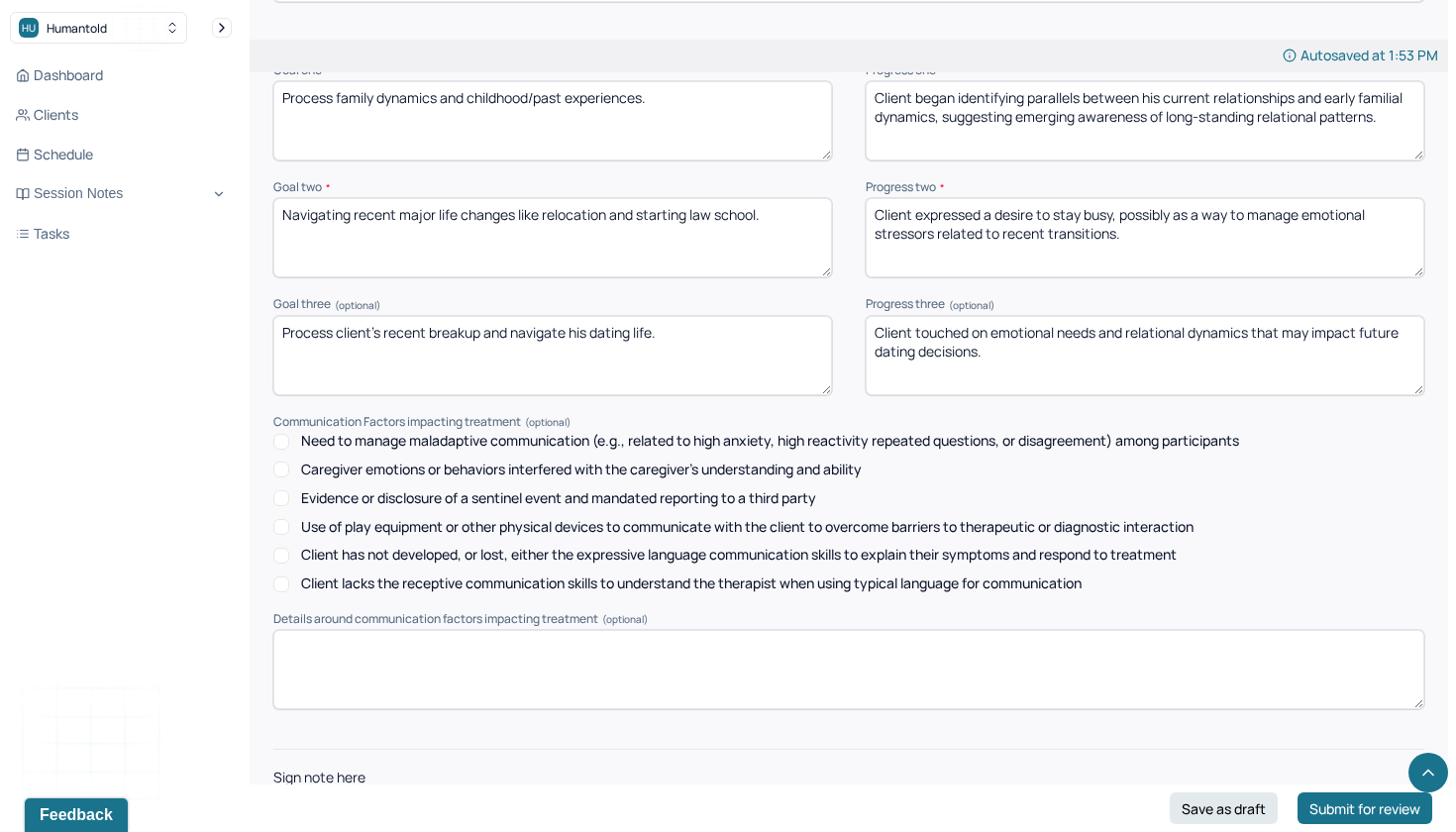 click on "Dashboard Clients Schedule Session Notes Tasks KS [PERSON_NAME] provider Logout" at bounding box center [121, 436] 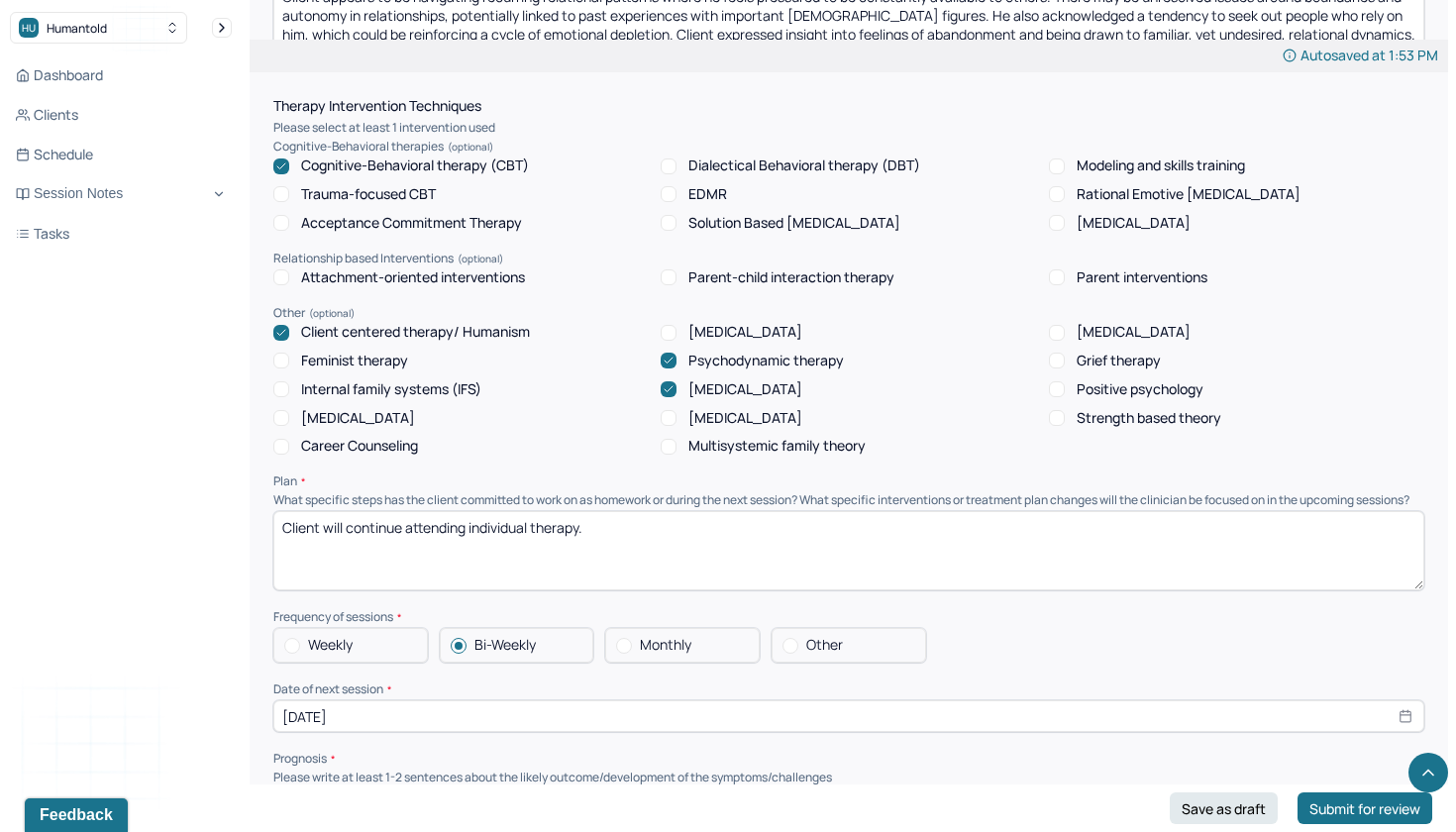 scroll, scrollTop: 1470, scrollLeft: 0, axis: vertical 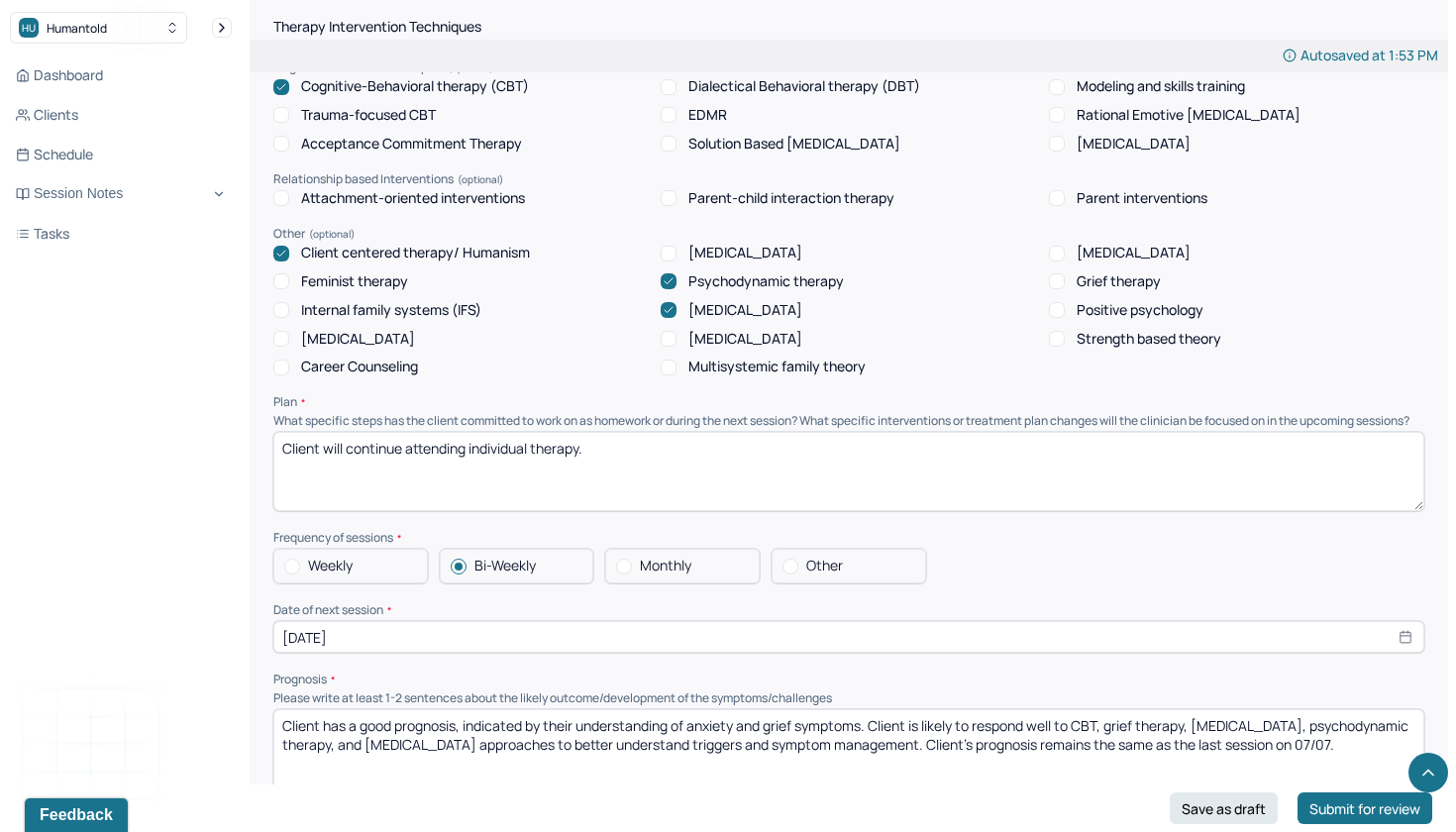 click on "Weekly" at bounding box center (330, 566) 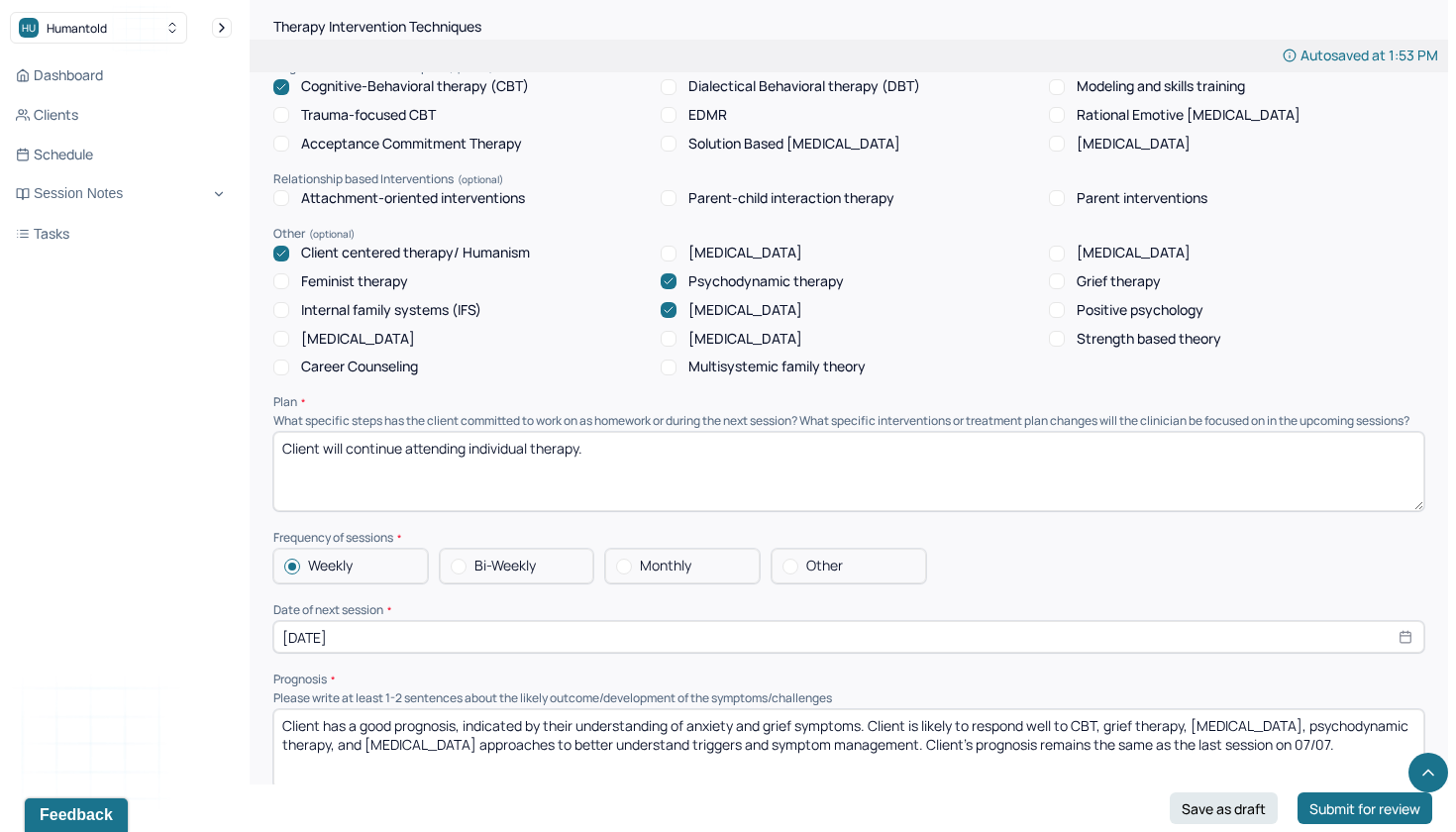 click on "[DATE]" at bounding box center (849, 637) 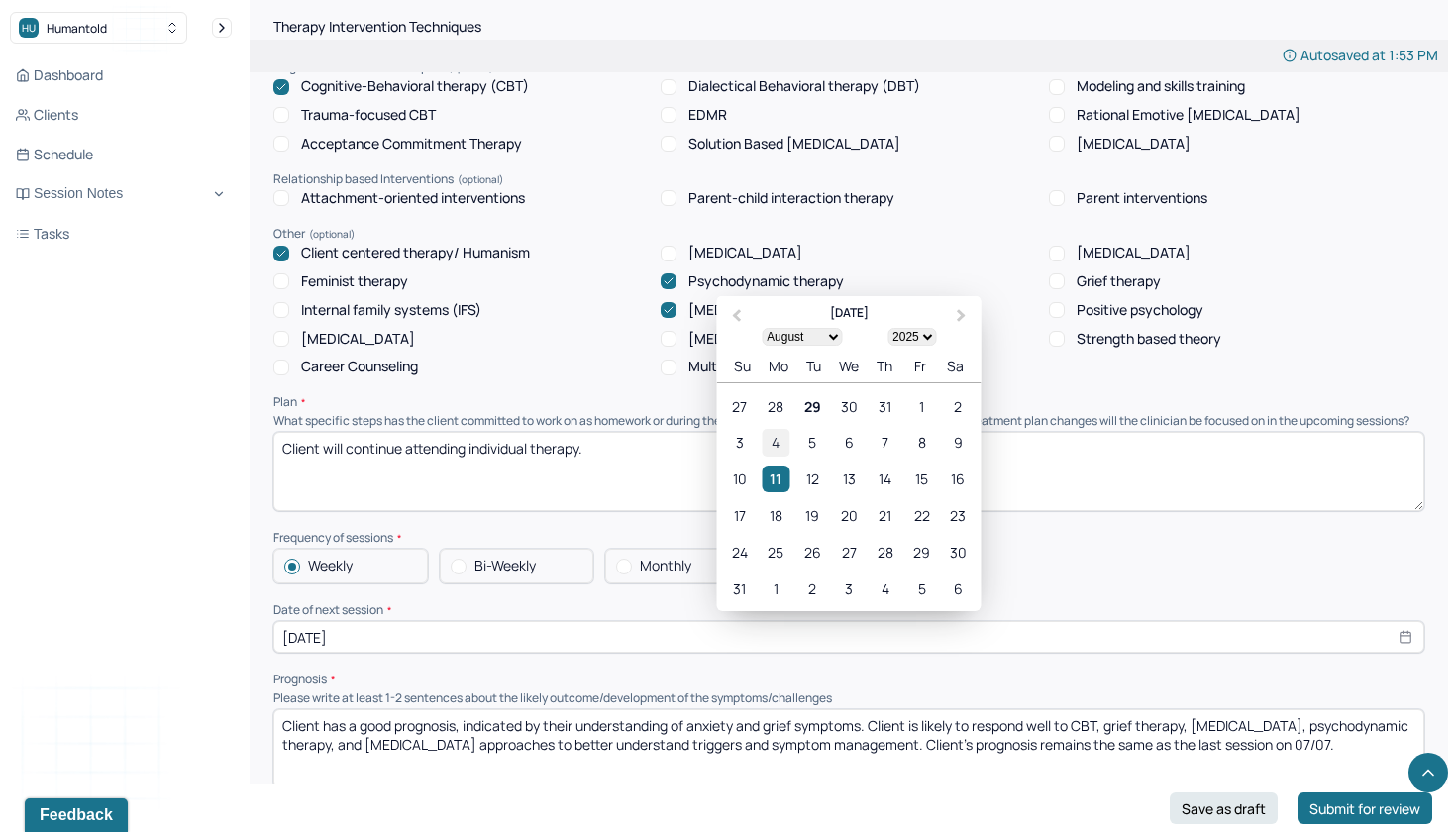 click on "4" at bounding box center (776, 443) 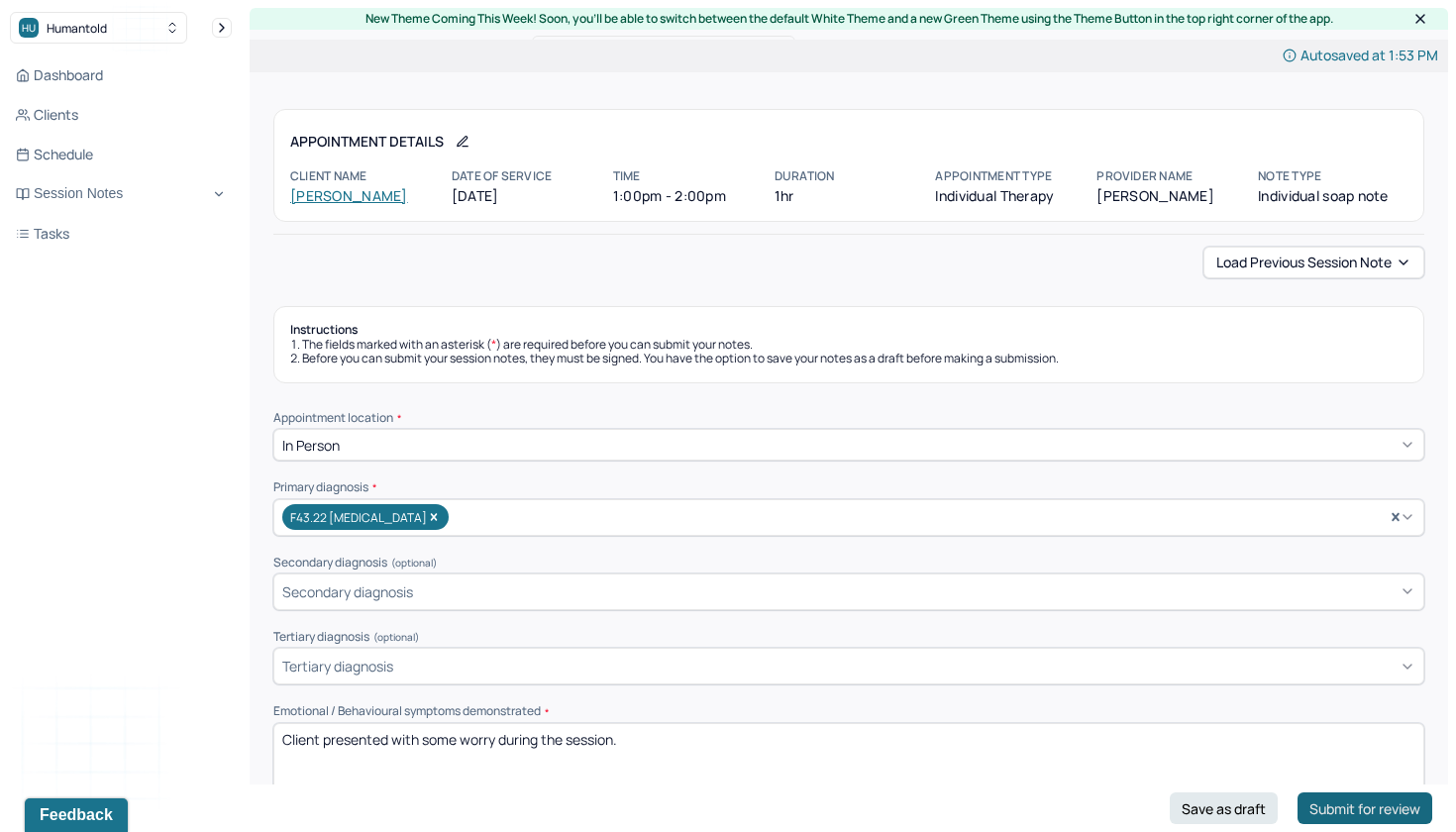 scroll, scrollTop: 0, scrollLeft: 0, axis: both 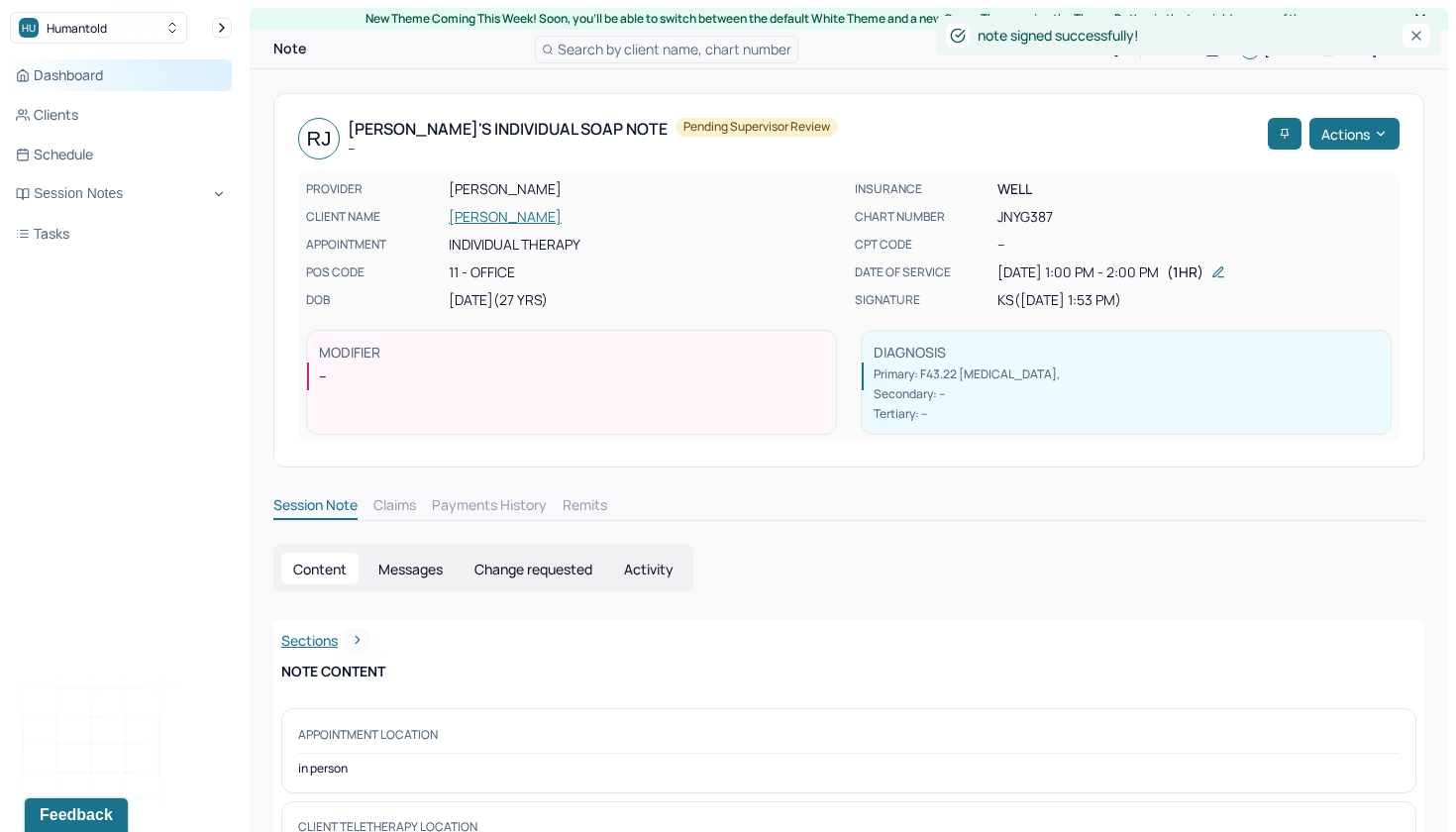 click on "Dashboard" at bounding box center [121, 75] 